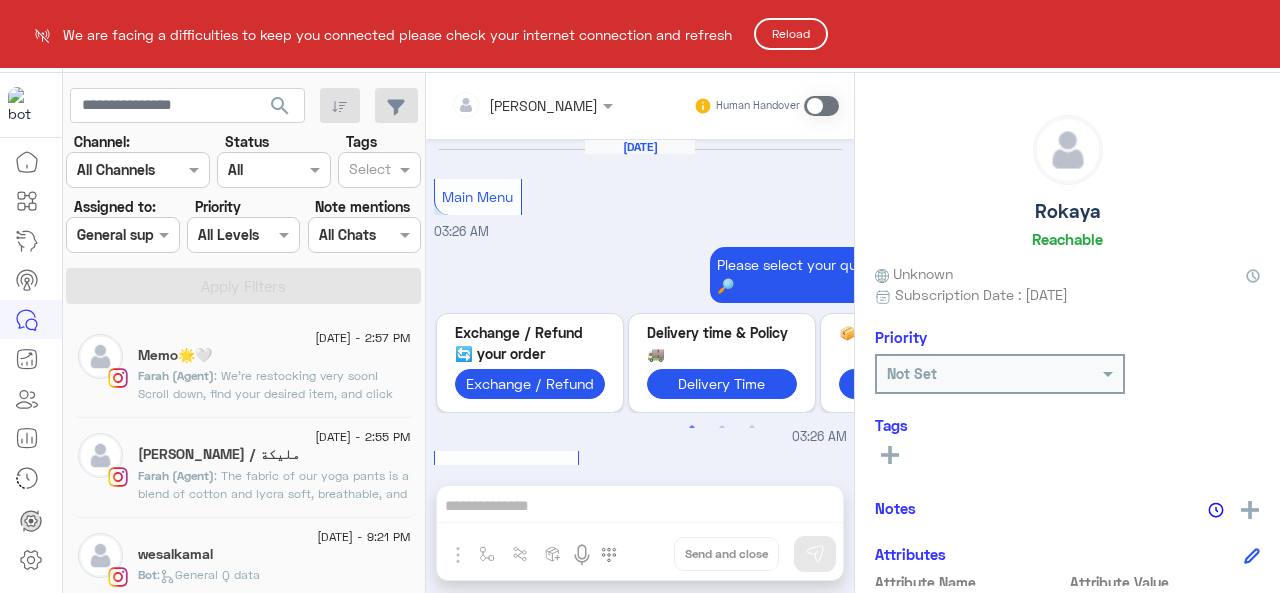 scroll, scrollTop: 0, scrollLeft: 0, axis: both 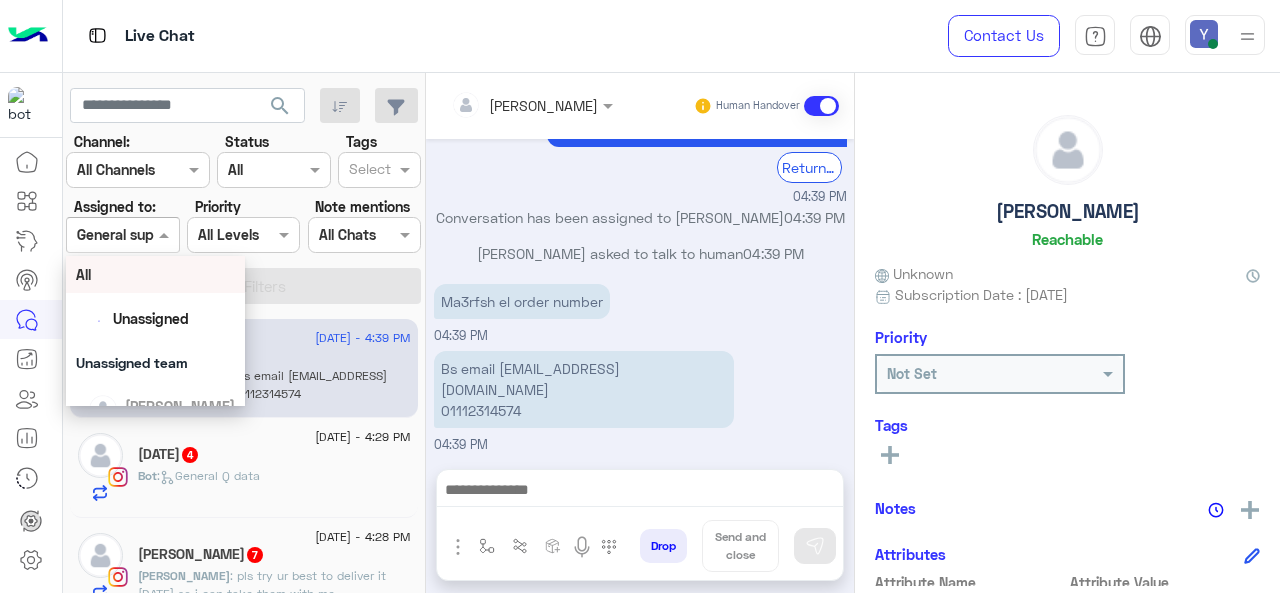 click at bounding box center [122, 234] 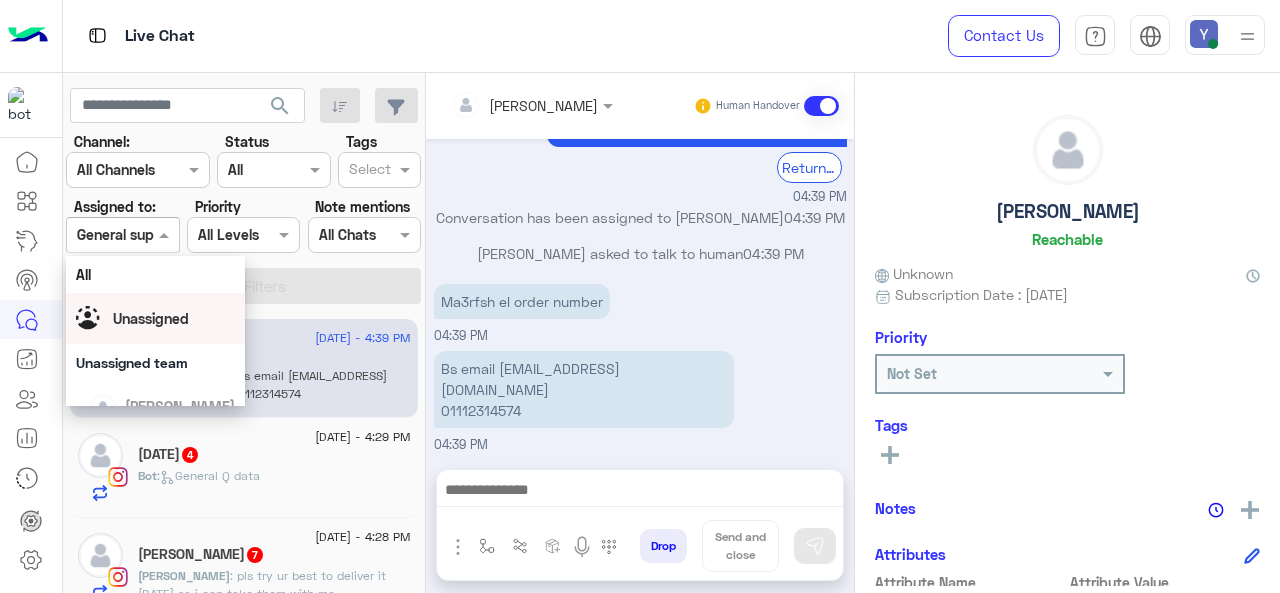 click on "Unassigned" at bounding box center (151, 318) 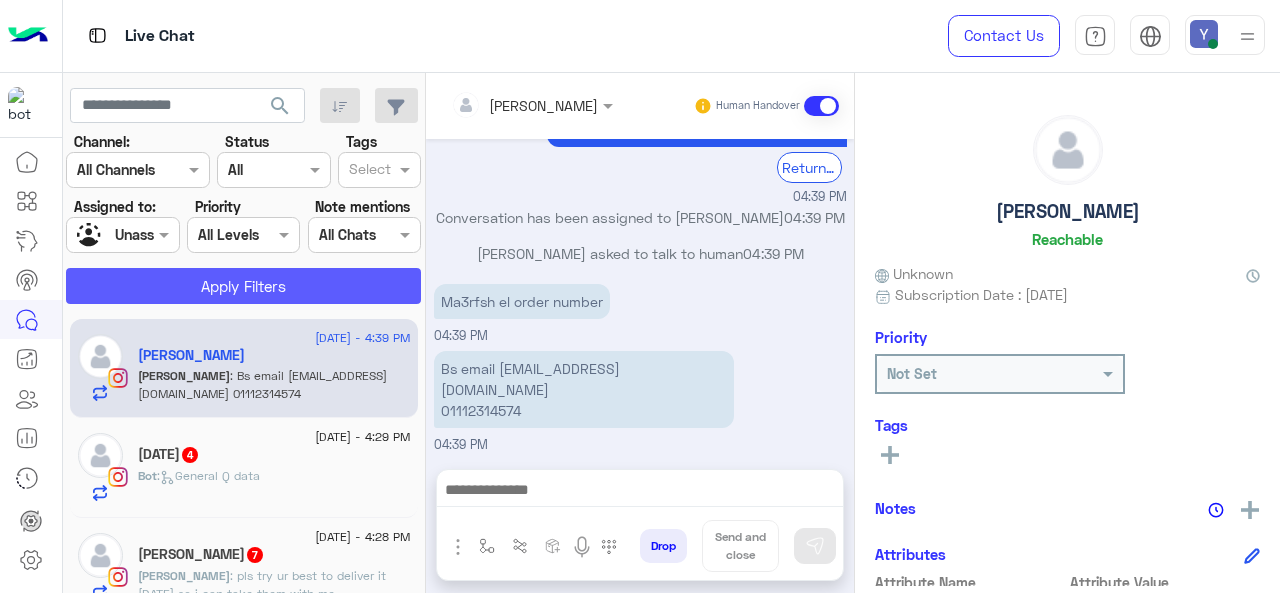 click on "Apply Filters" 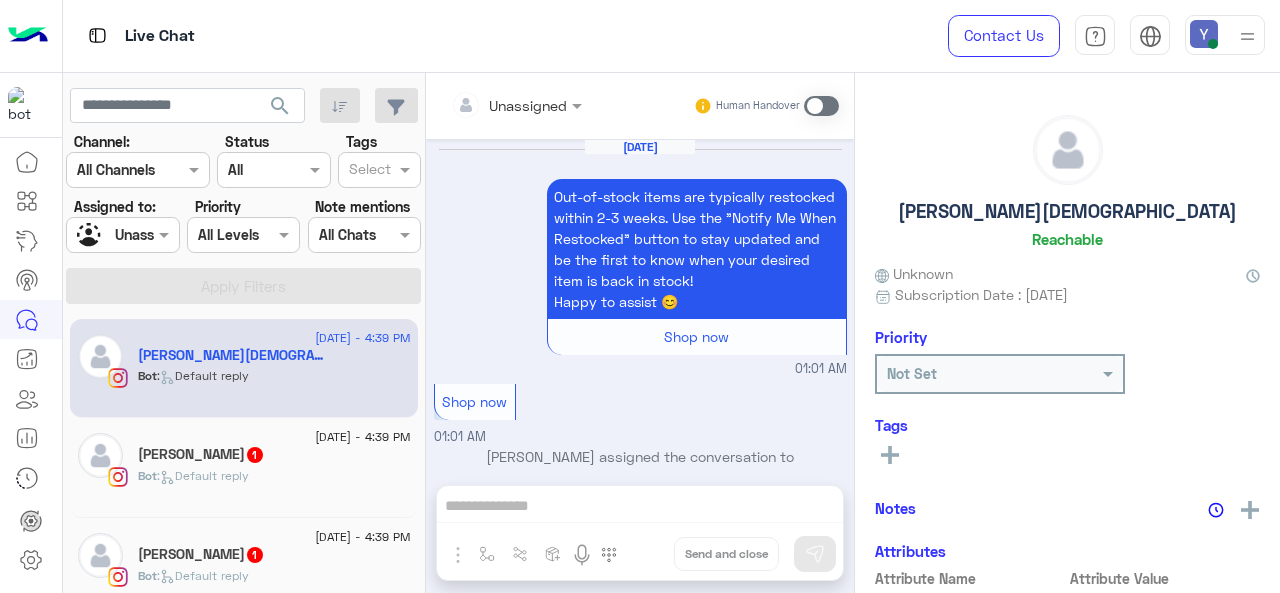 scroll, scrollTop: 596, scrollLeft: 0, axis: vertical 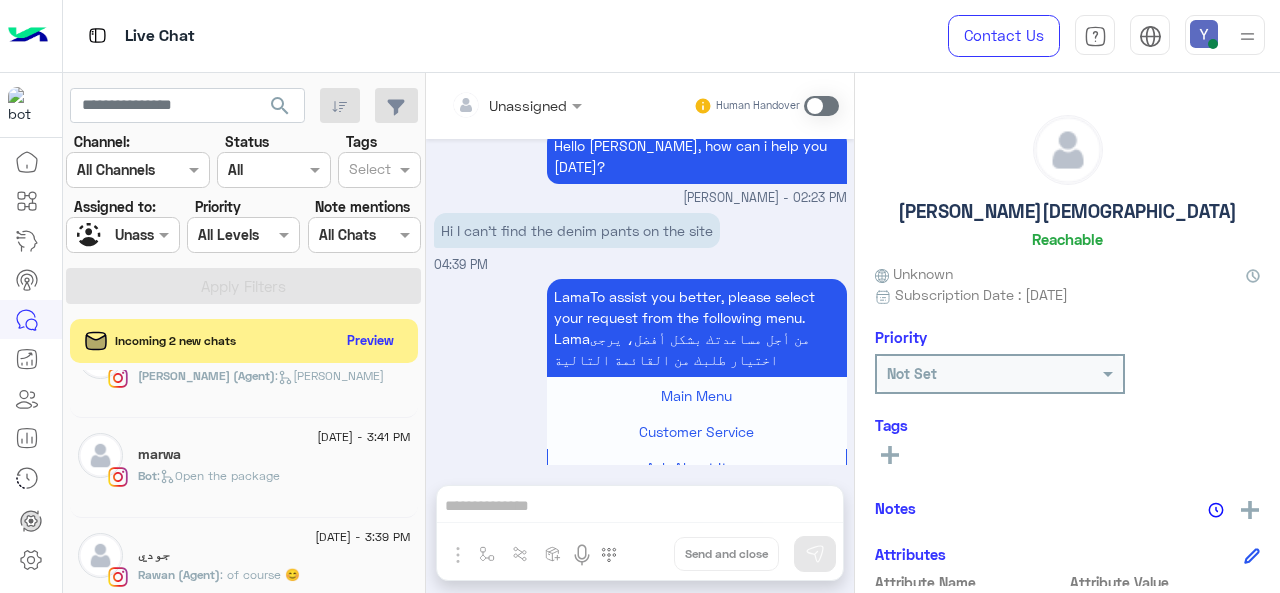 click on "marwa" 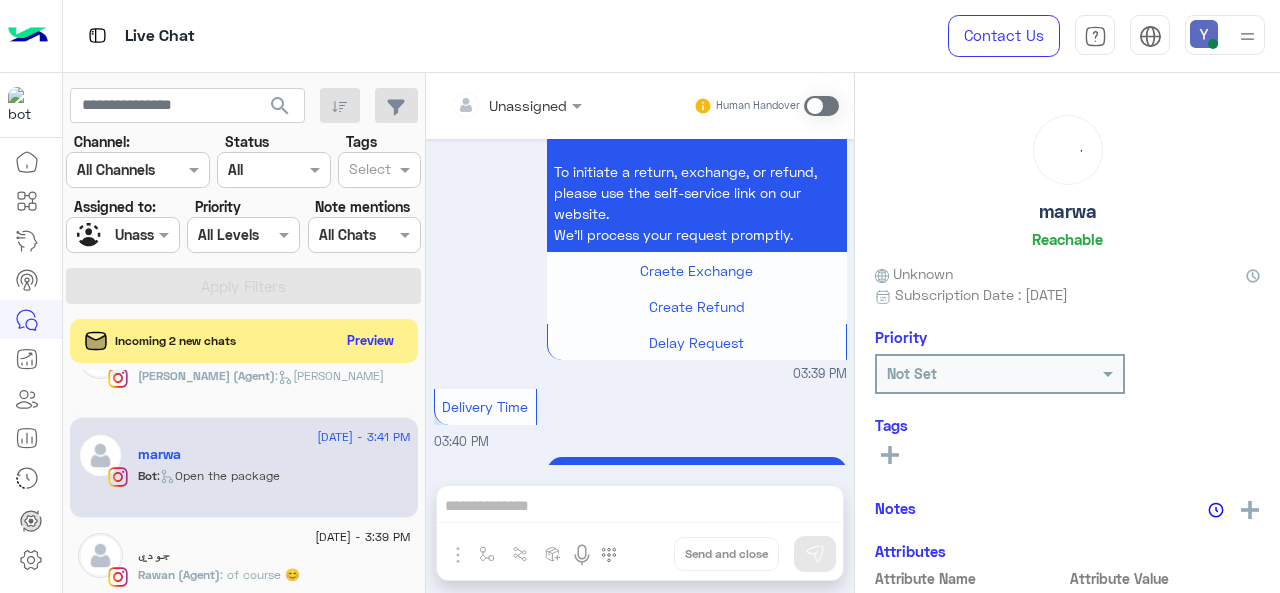 click on "marwa" 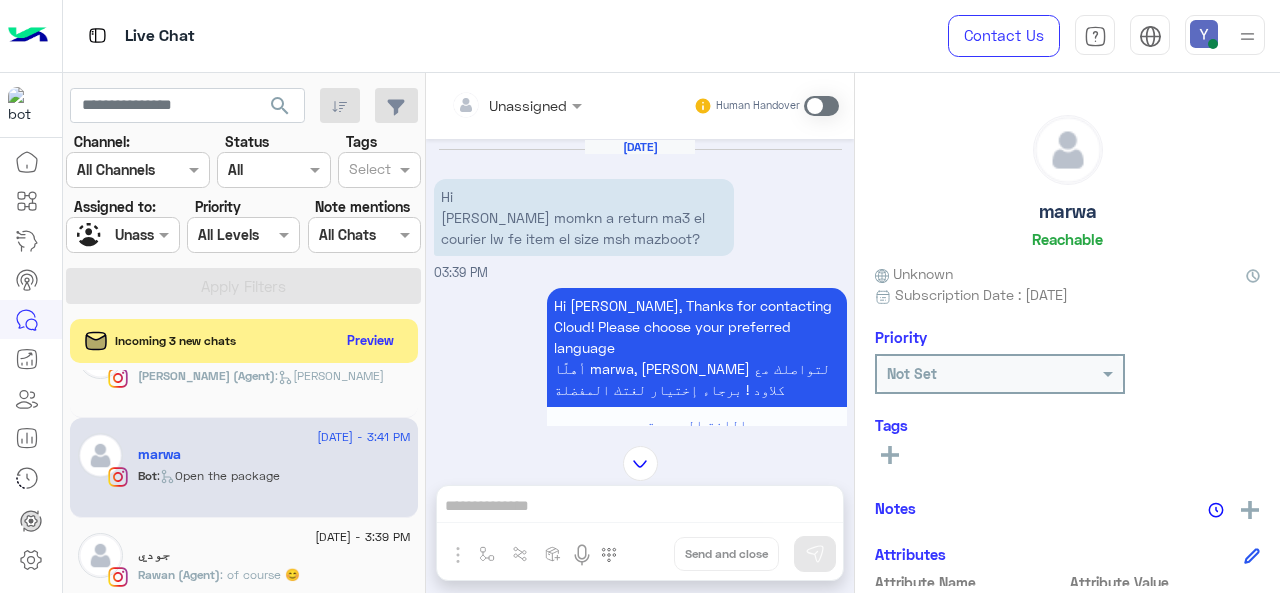 scroll, scrollTop: 0, scrollLeft: 0, axis: both 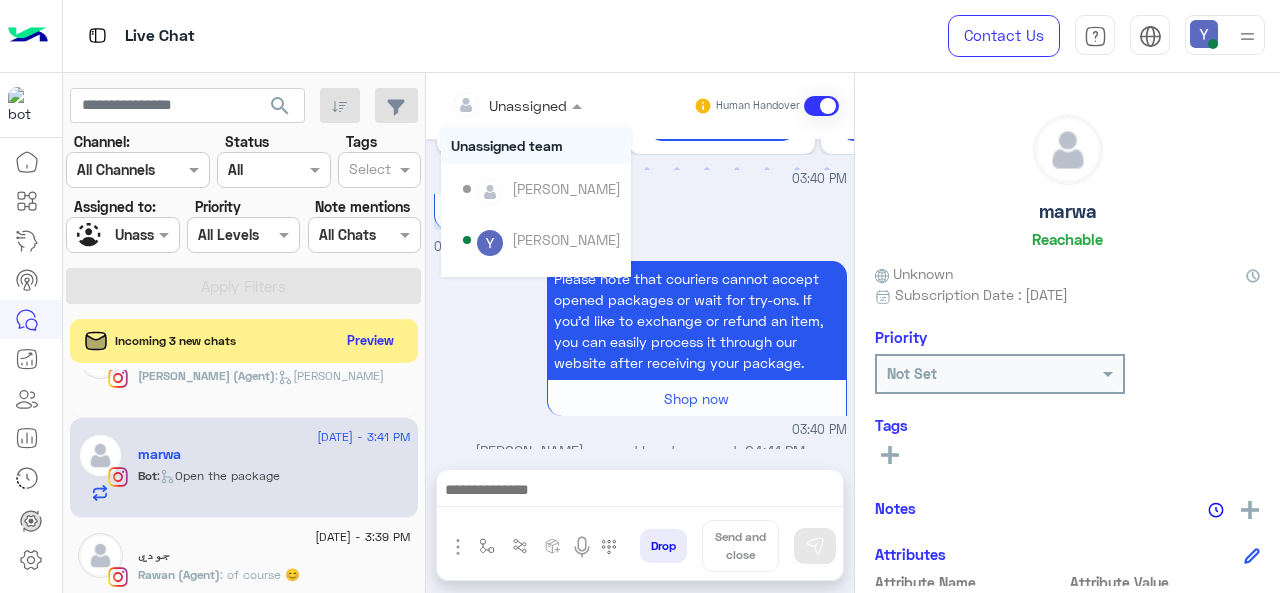 click at bounding box center [579, 105] 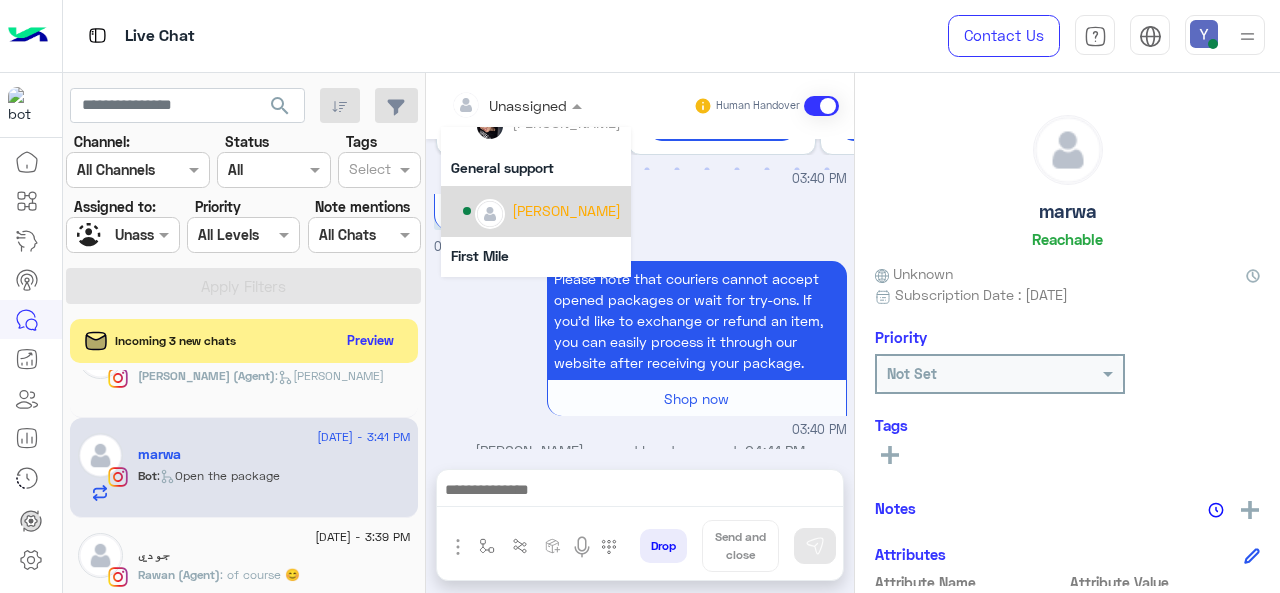 scroll, scrollTop: 220, scrollLeft: 0, axis: vertical 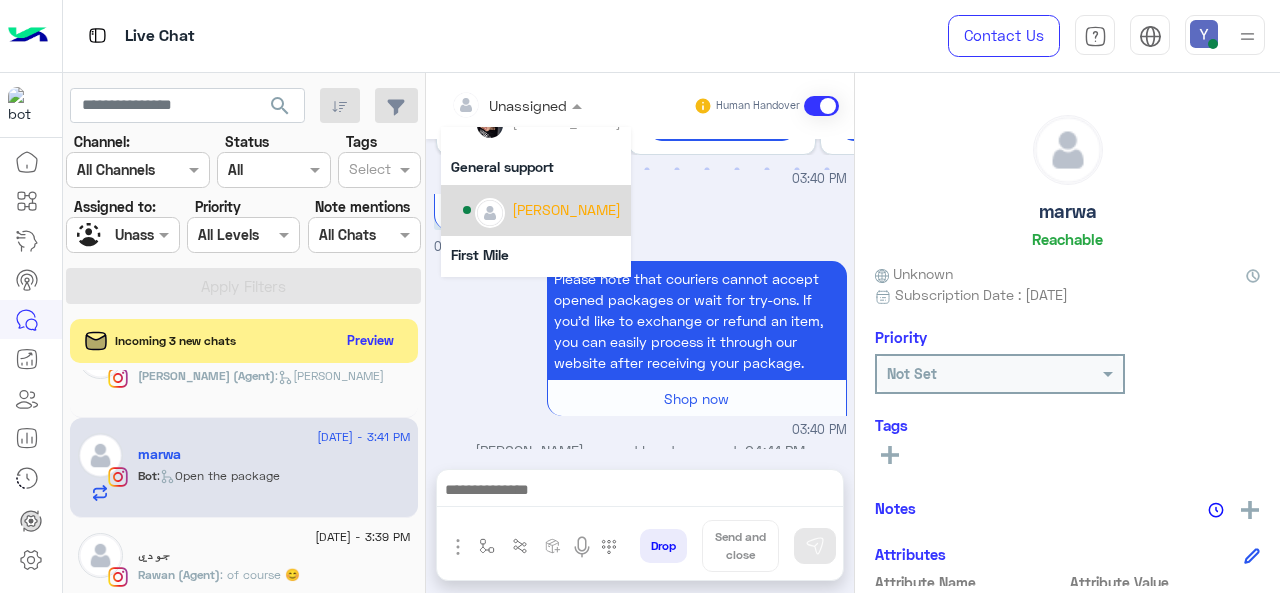 click on "[PERSON_NAME]" at bounding box center (566, 209) 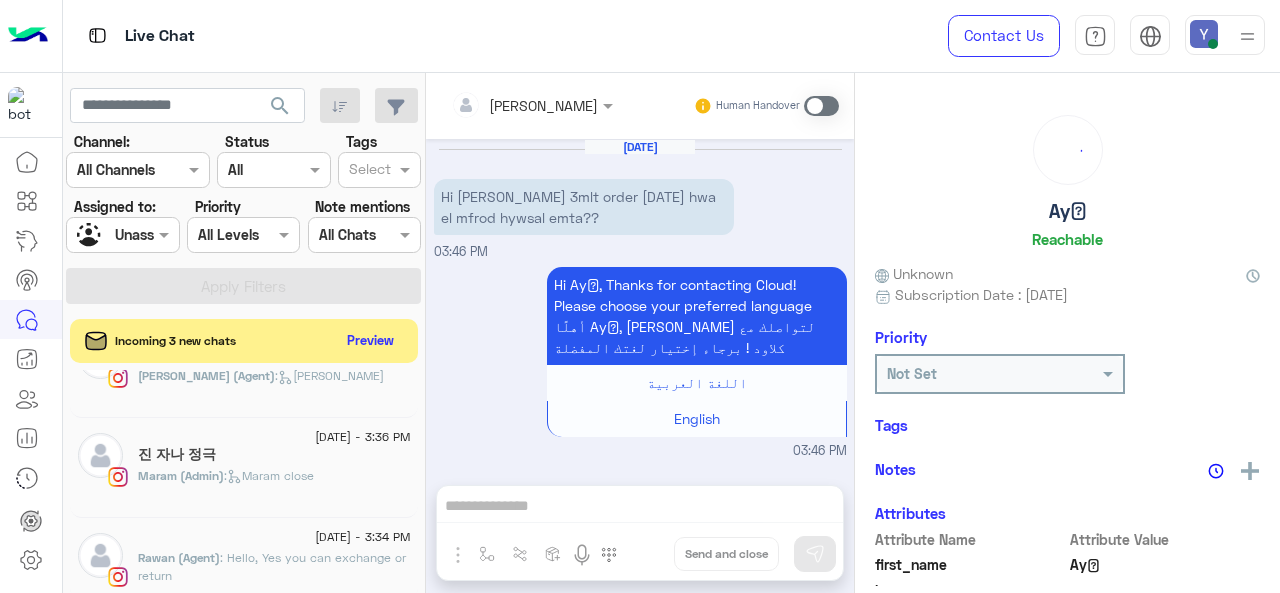 scroll, scrollTop: 786, scrollLeft: 0, axis: vertical 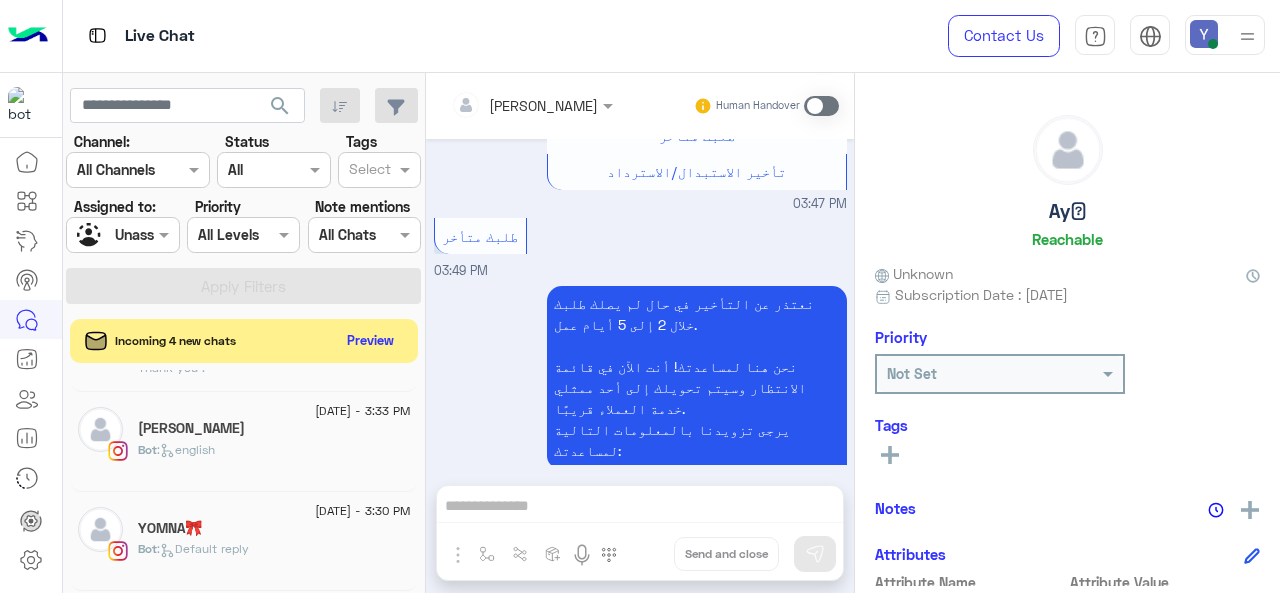 click on "[PERSON_NAME]" 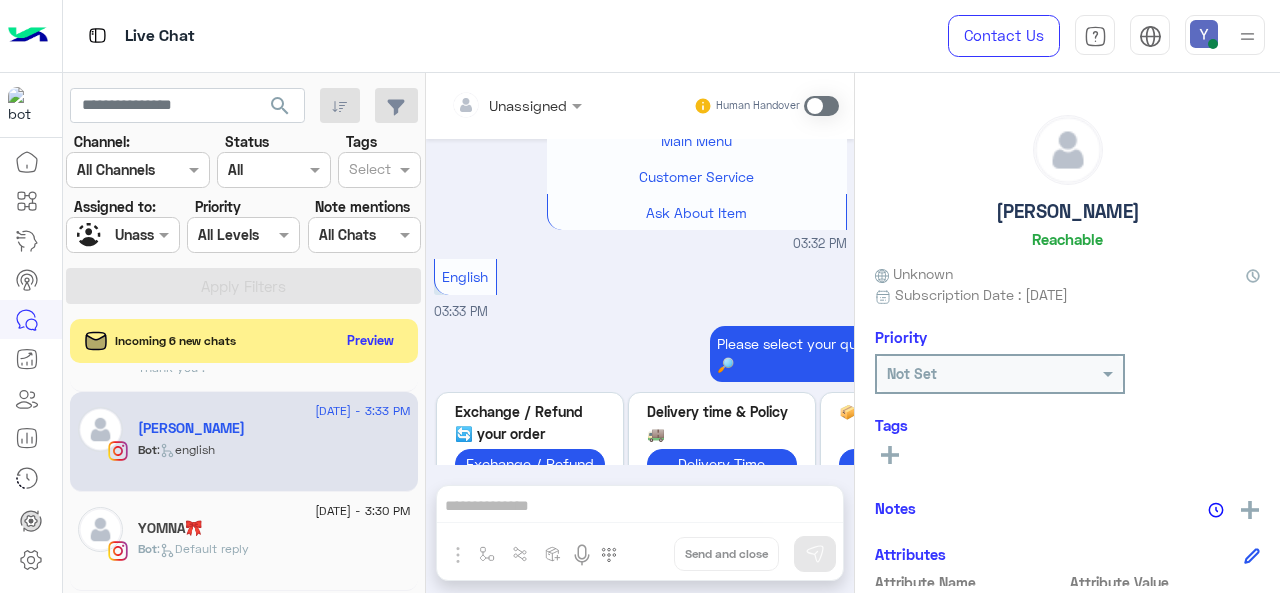 scroll, scrollTop: 671, scrollLeft: 0, axis: vertical 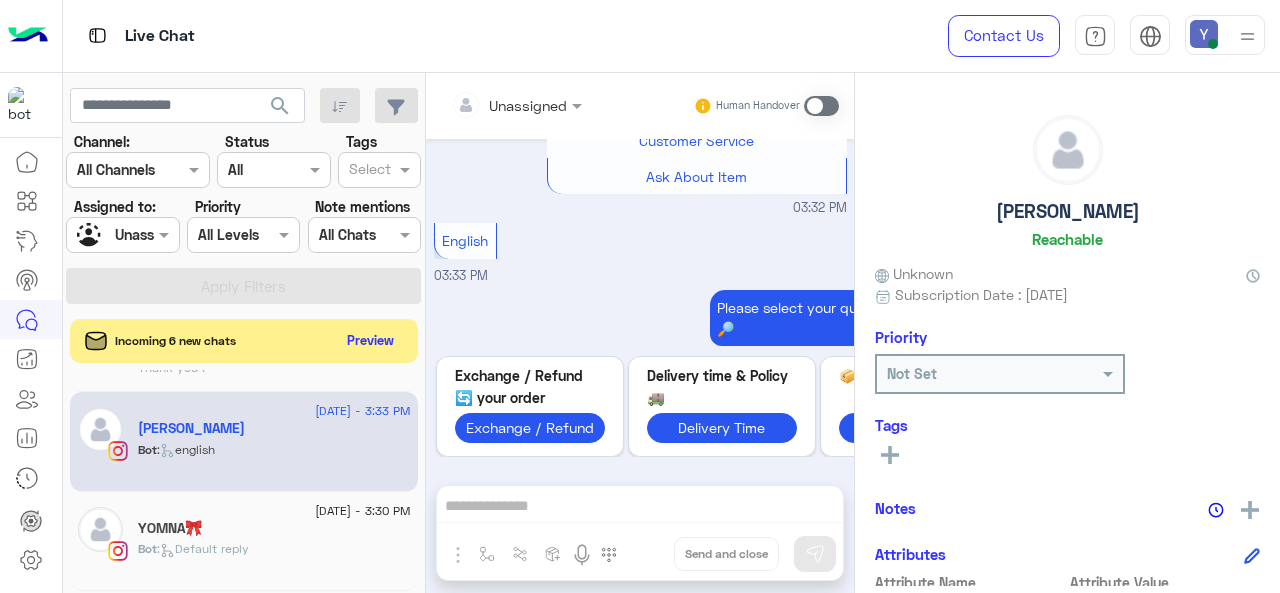click at bounding box center (821, 106) 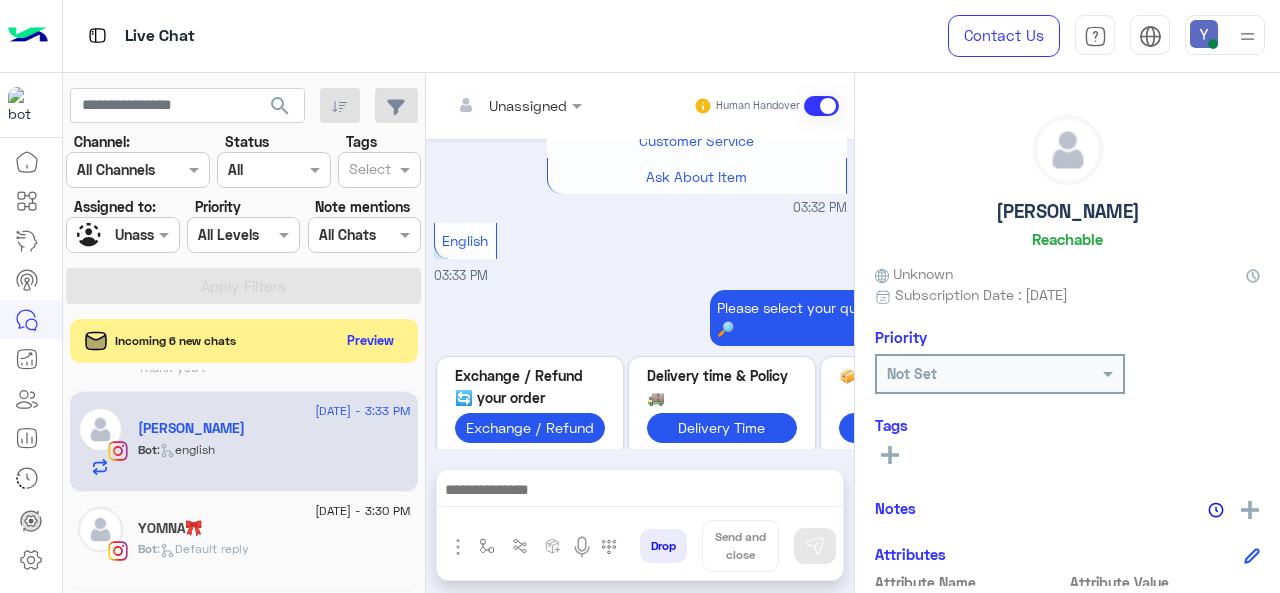 scroll, scrollTop: 708, scrollLeft: 0, axis: vertical 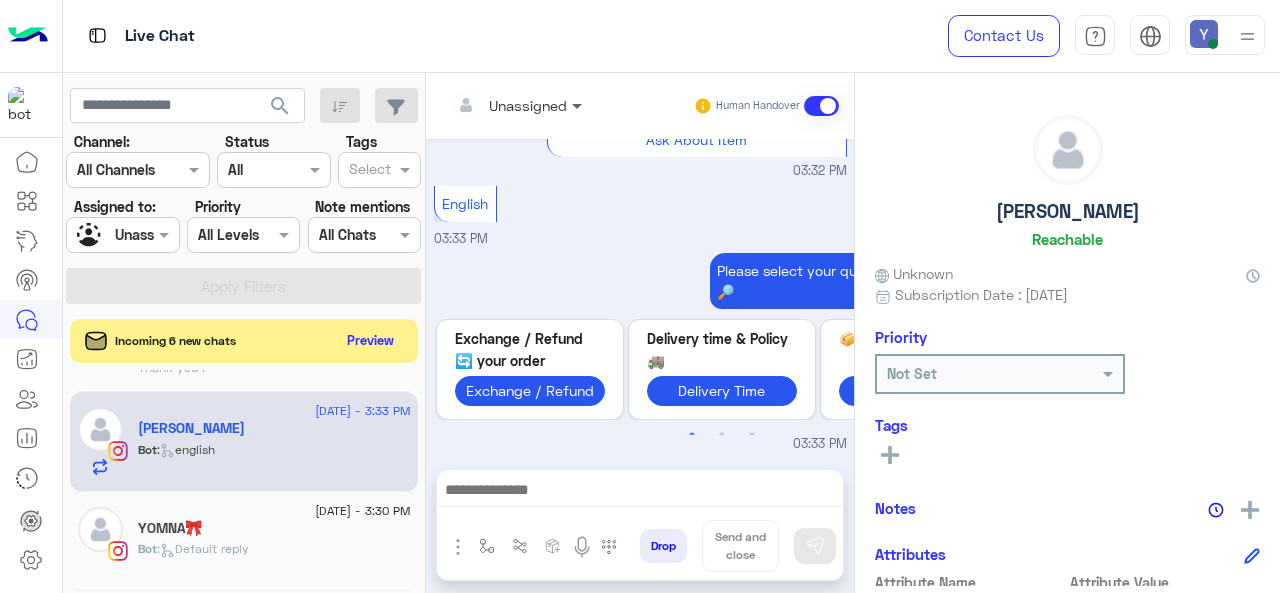 click at bounding box center (579, 105) 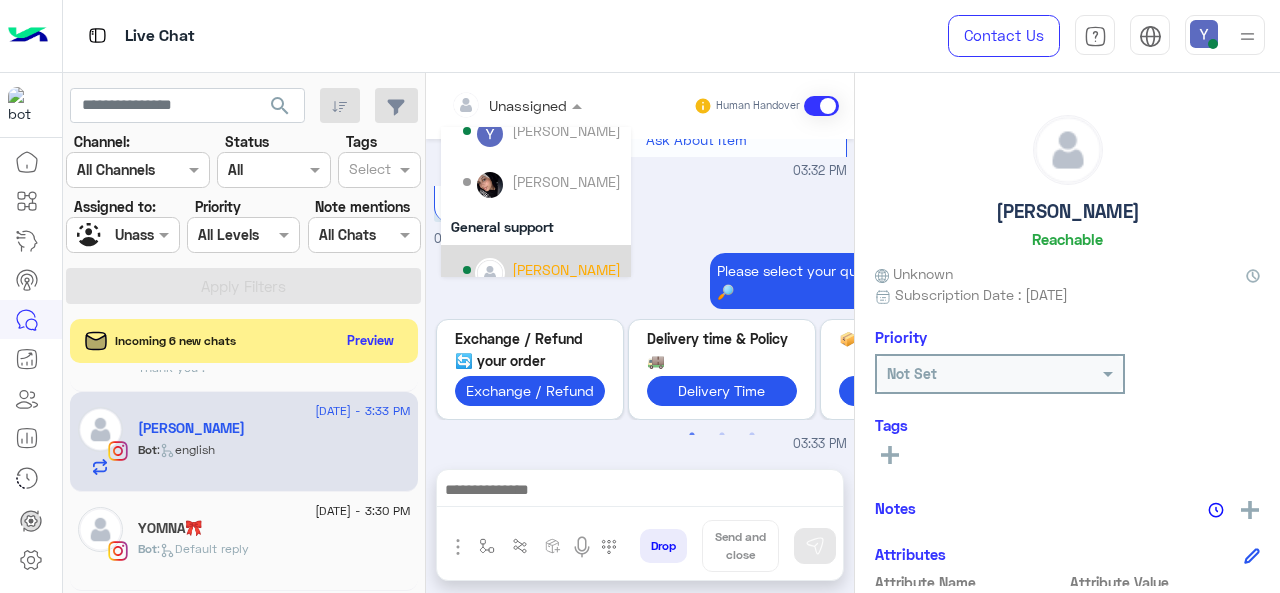 scroll, scrollTop: 182, scrollLeft: 0, axis: vertical 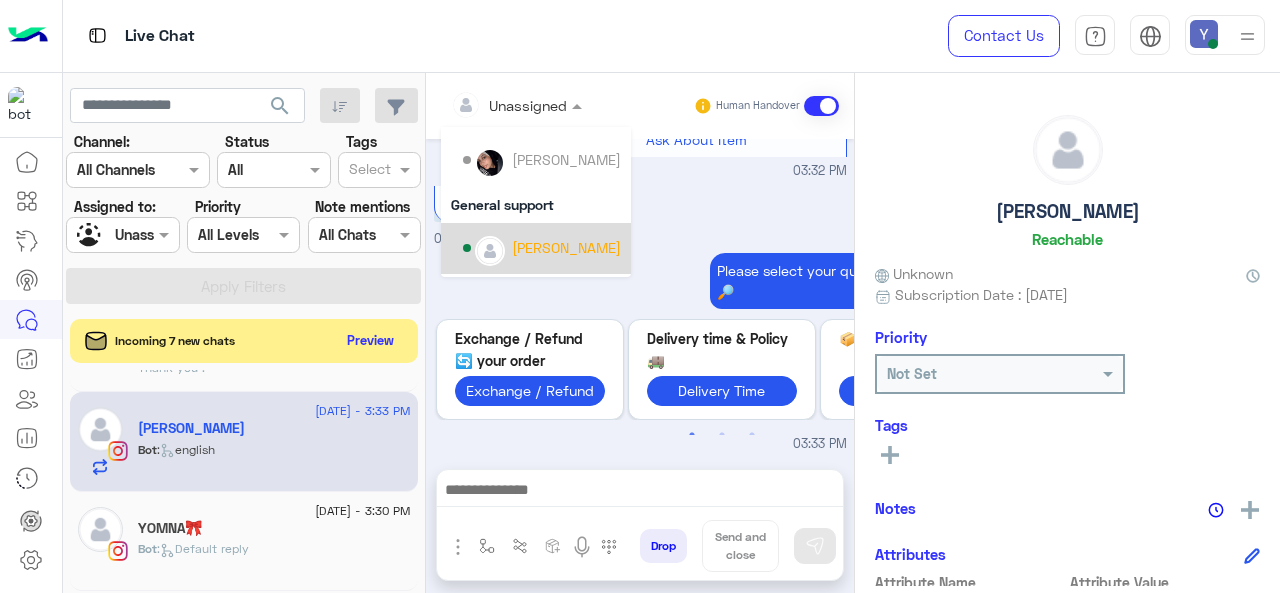 click on "[PERSON_NAME]" at bounding box center (566, 247) 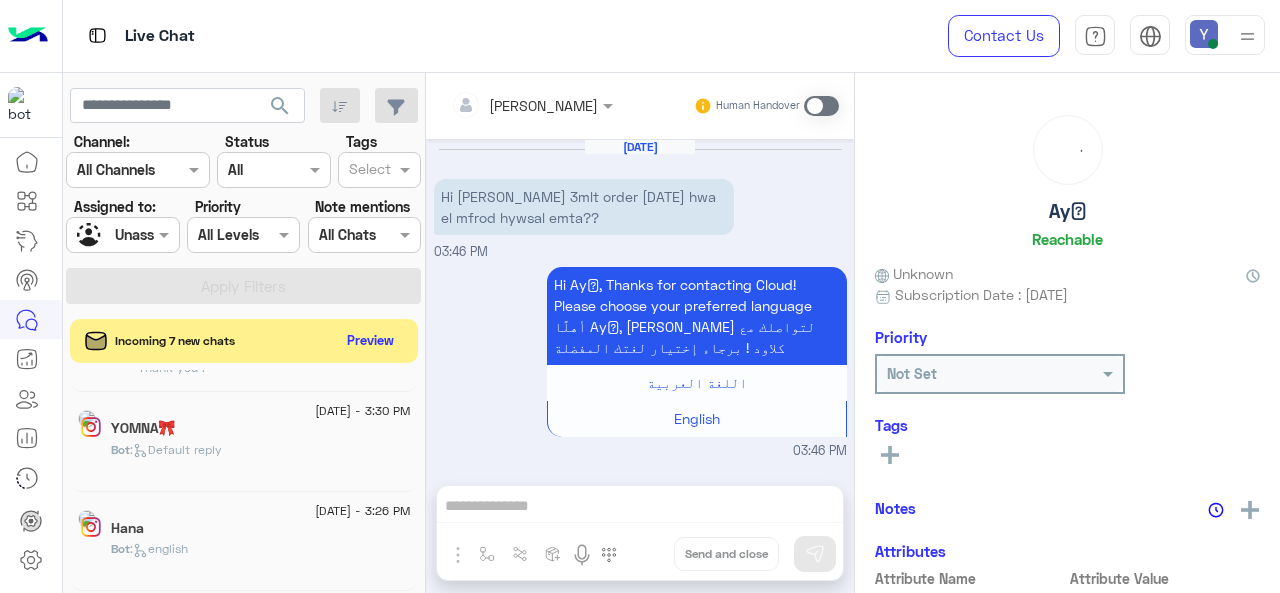 scroll, scrollTop: 786, scrollLeft: 0, axis: vertical 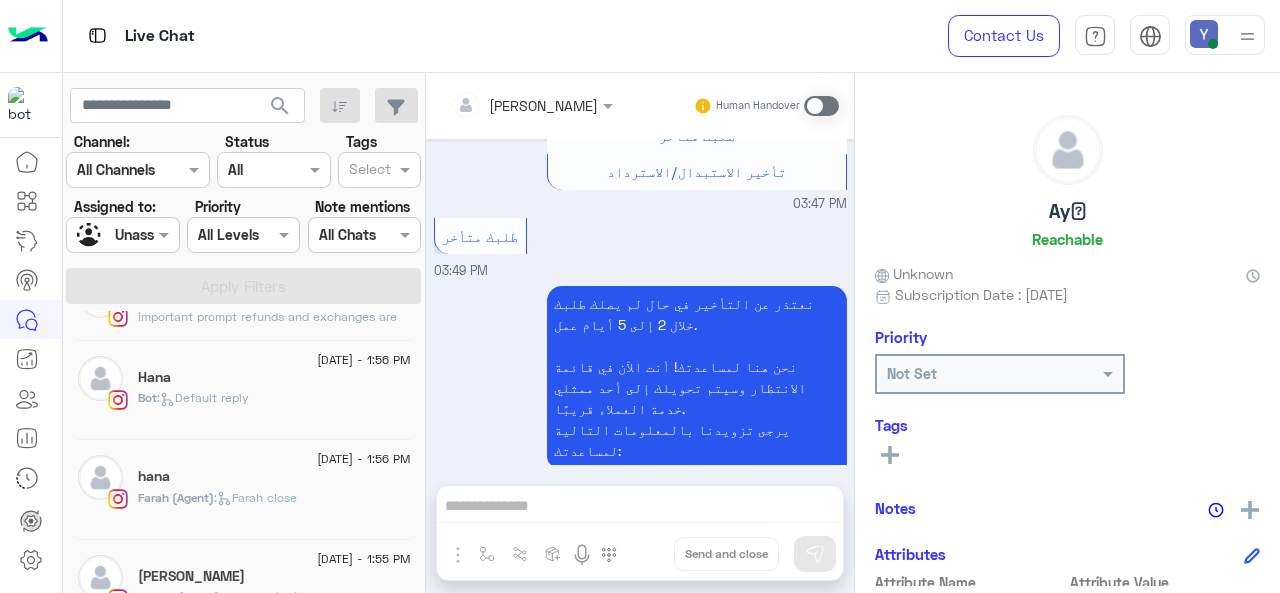 click on "Hana" 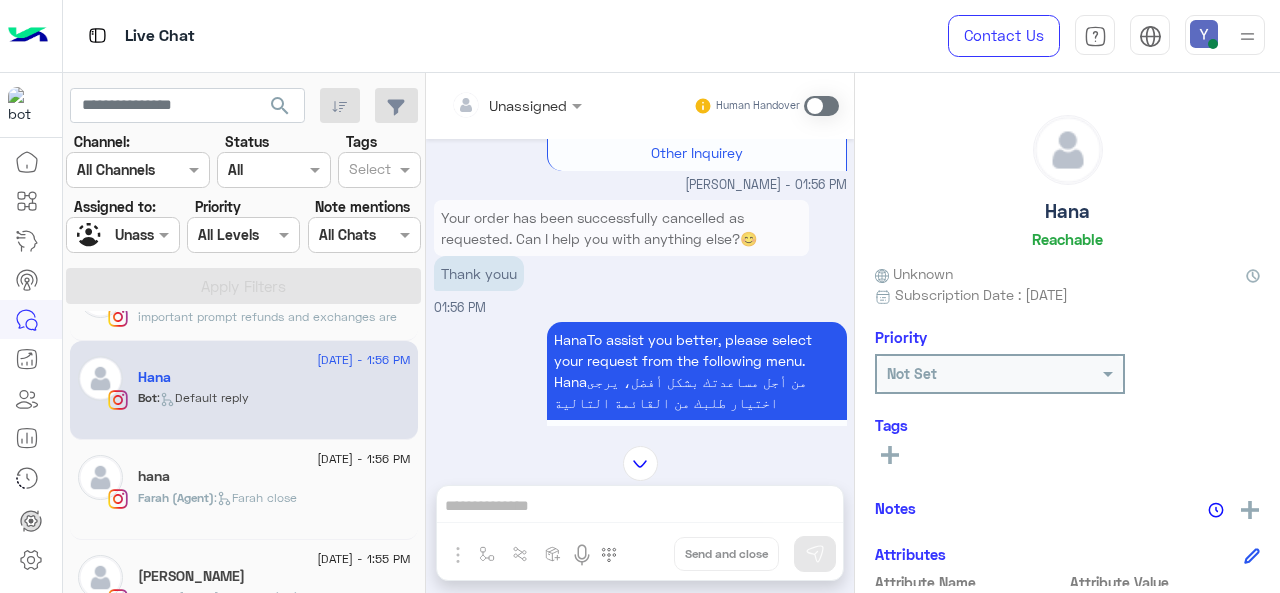 scroll, scrollTop: 804, scrollLeft: 0, axis: vertical 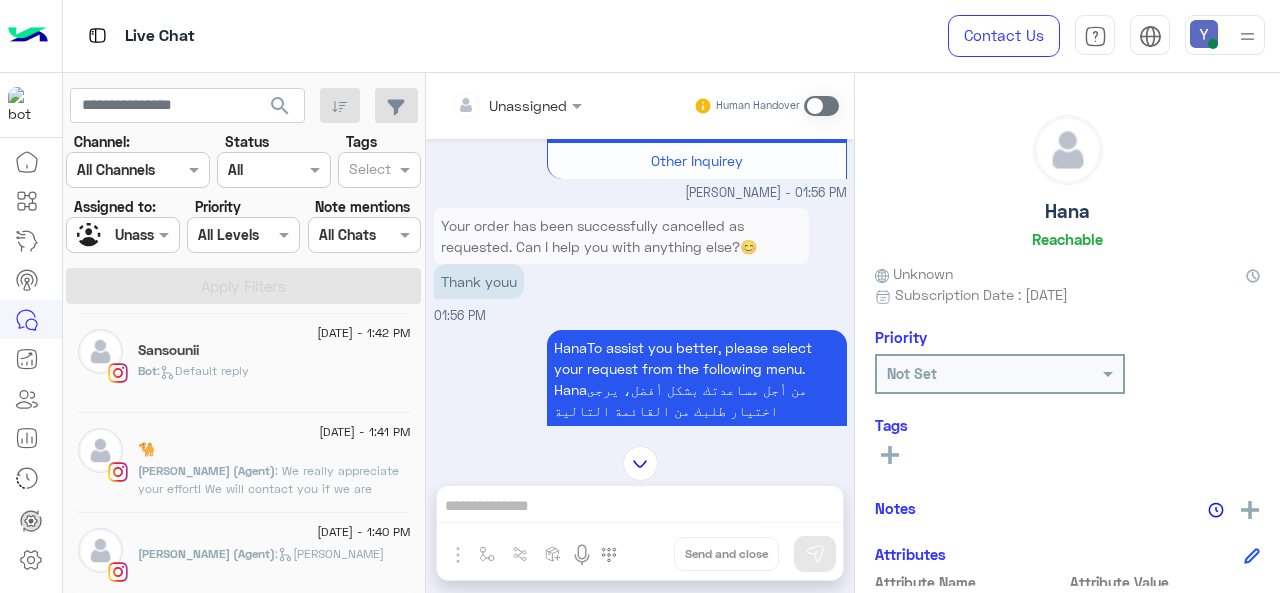click on "Sansounii" 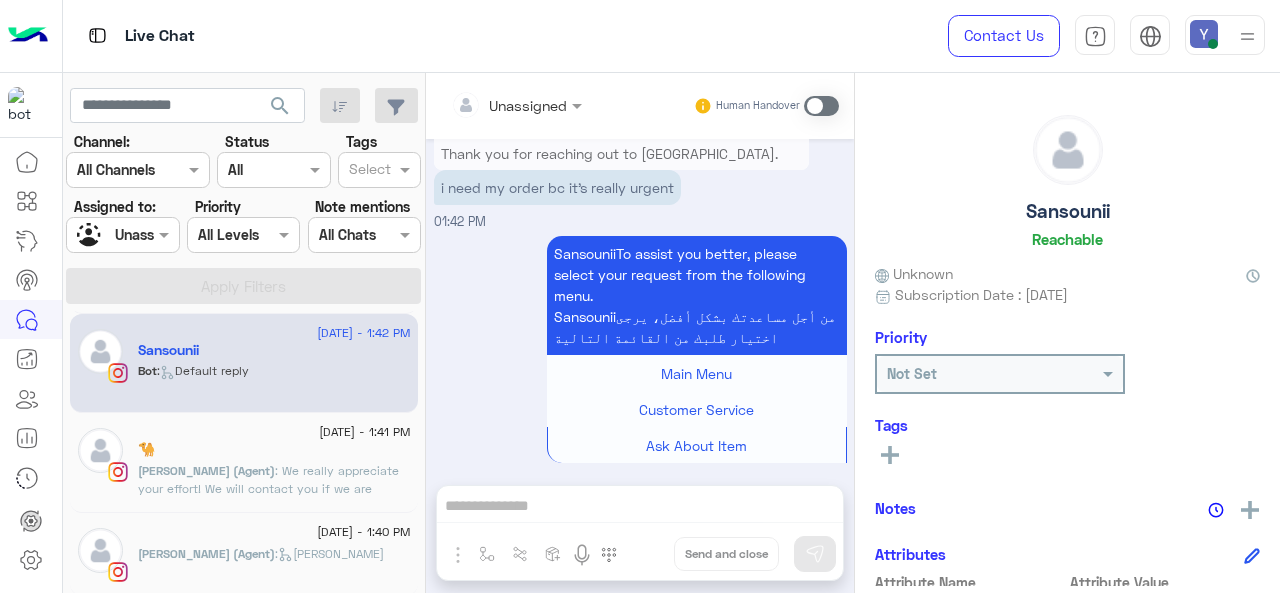 scroll, scrollTop: 1332, scrollLeft: 0, axis: vertical 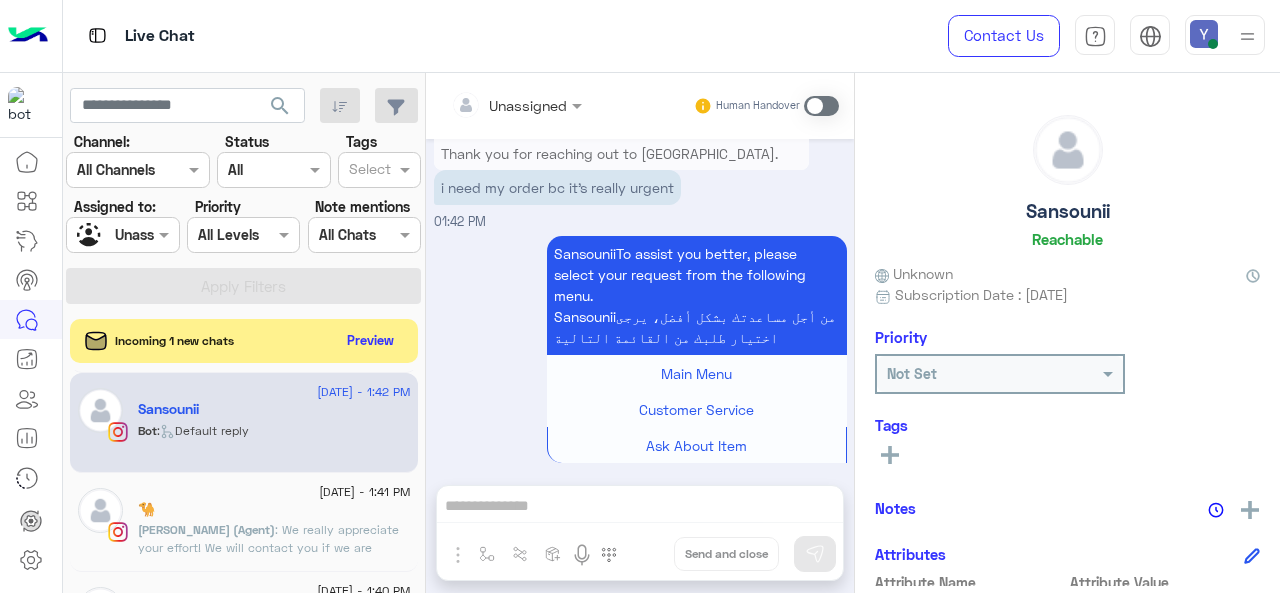 click at bounding box center [821, 106] 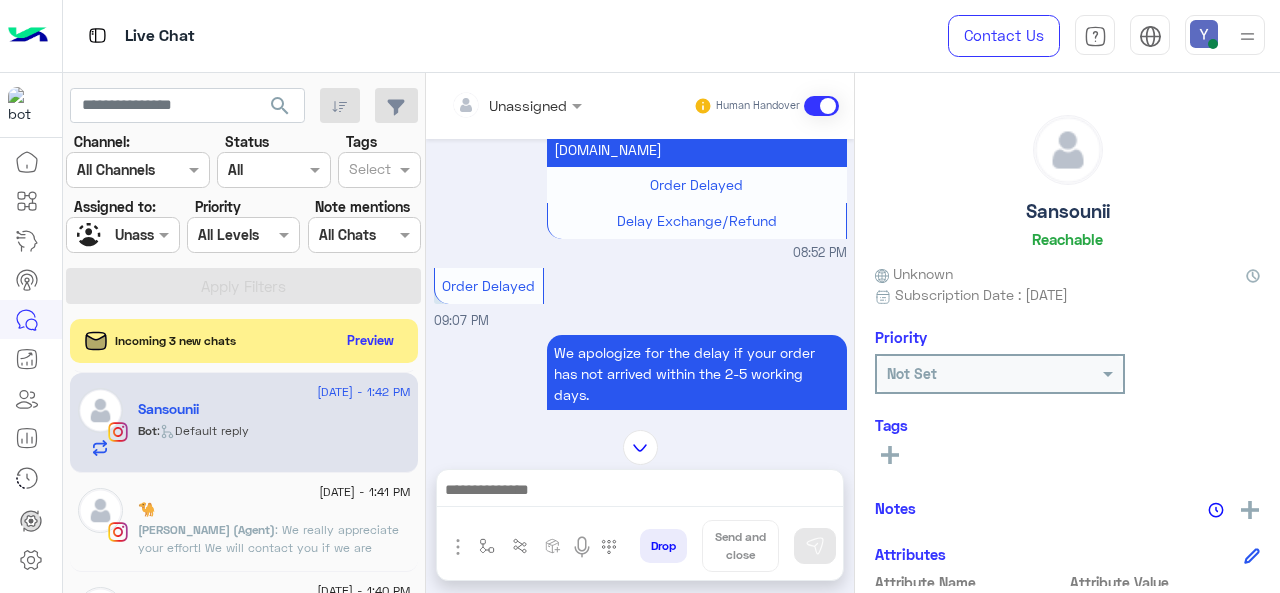 scroll, scrollTop: 1323, scrollLeft: 0, axis: vertical 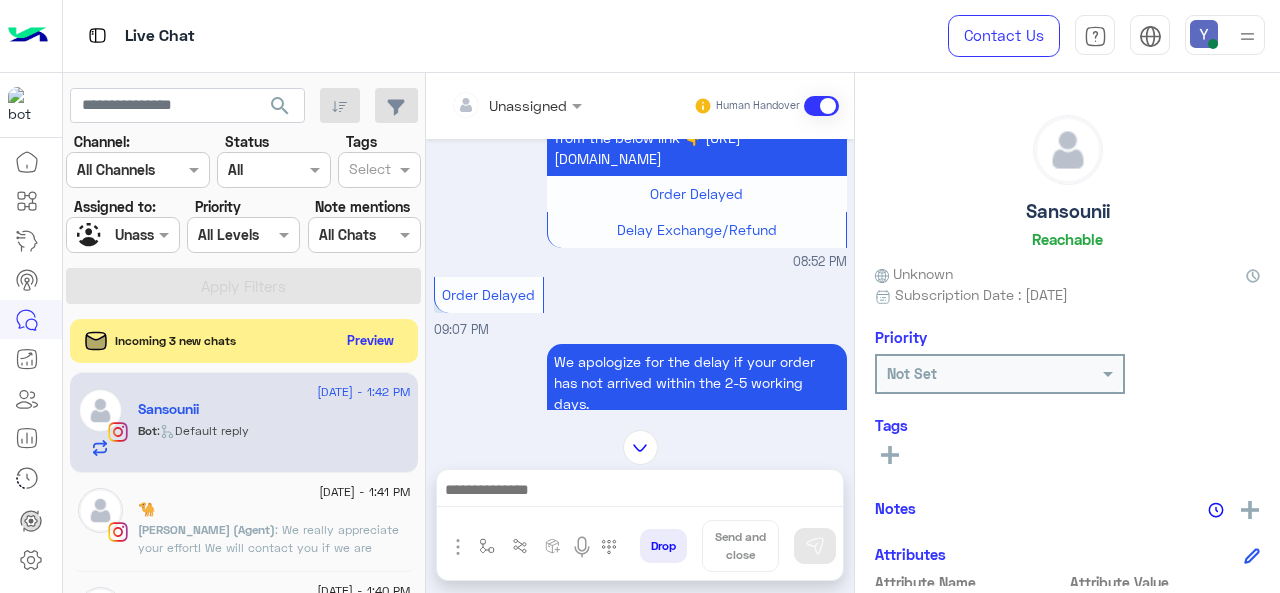 click at bounding box center [516, 104] 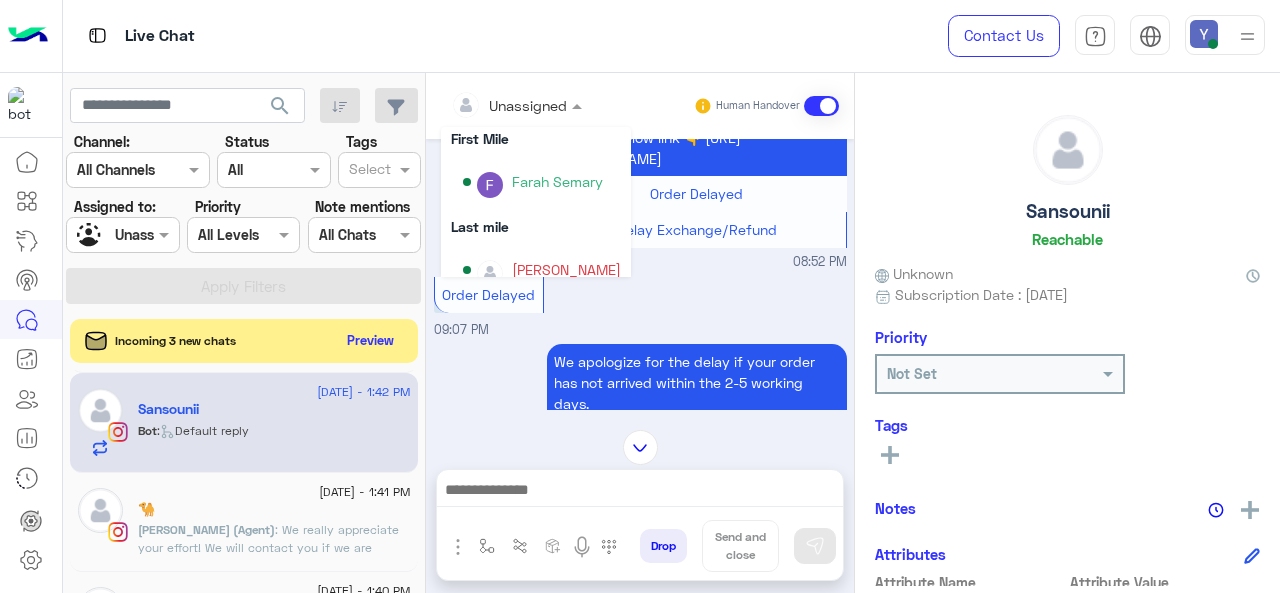 scroll, scrollTop: 339, scrollLeft: 0, axis: vertical 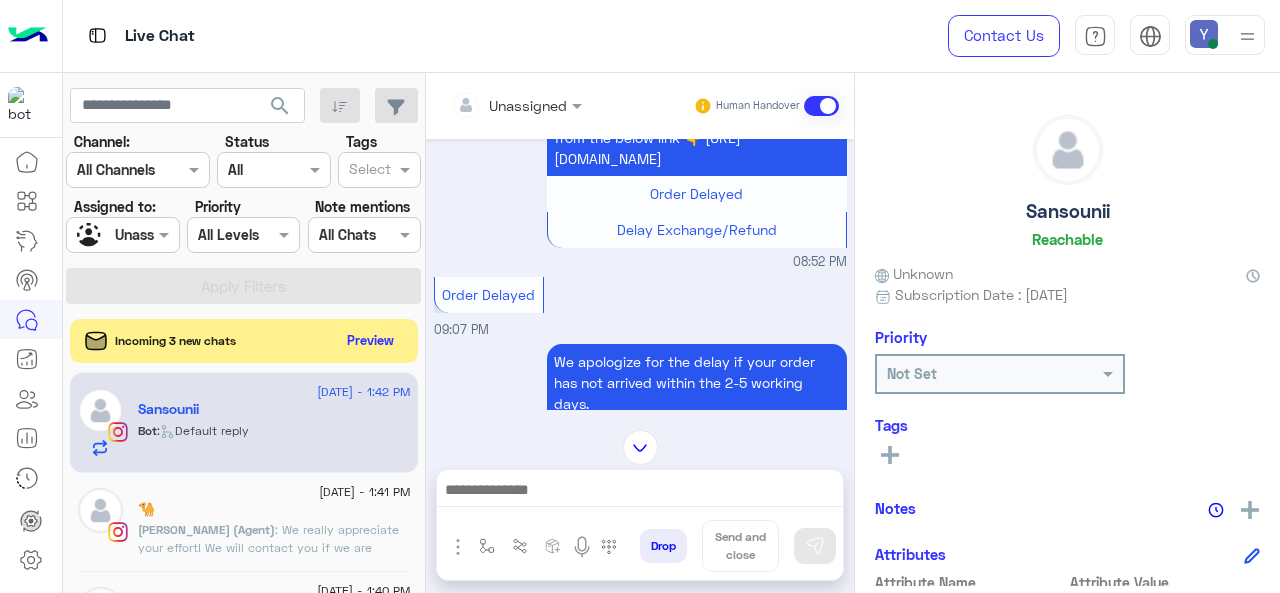 click on "Order Delayed    09:07 PM" at bounding box center (640, 306) 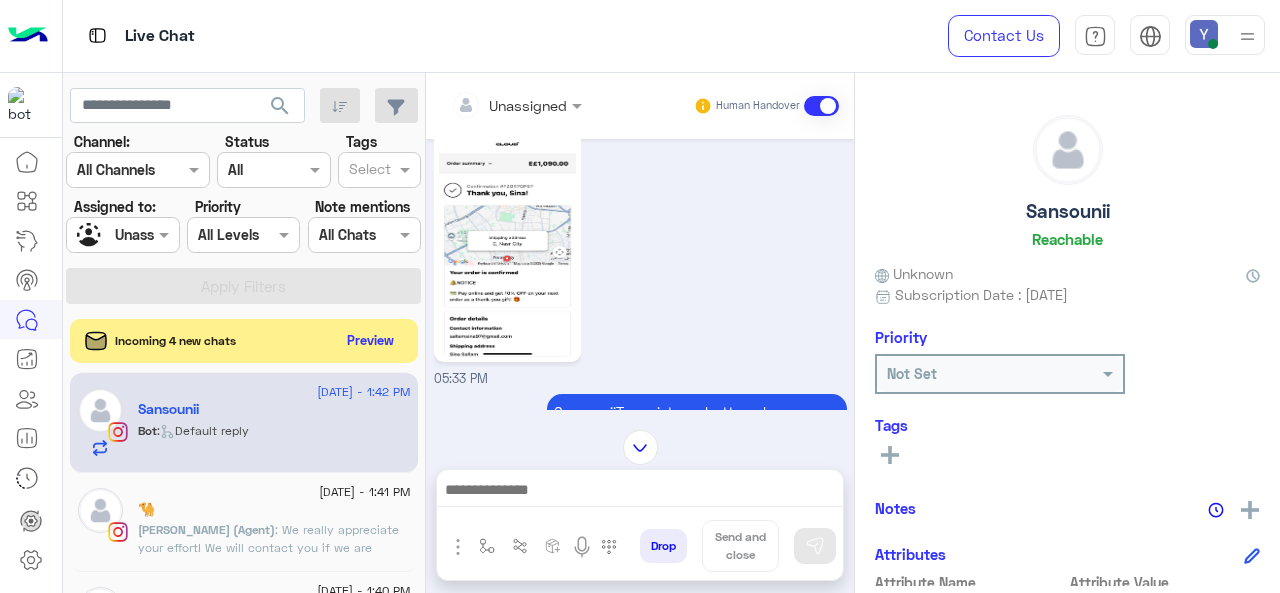 scroll, scrollTop: 349, scrollLeft: 0, axis: vertical 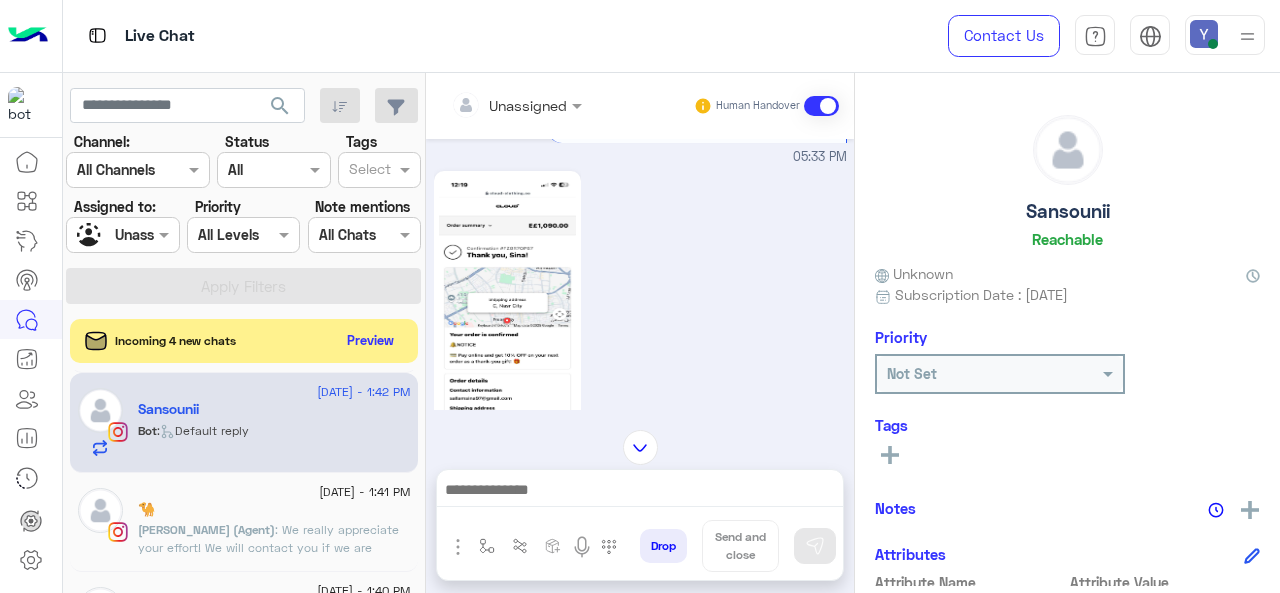 click 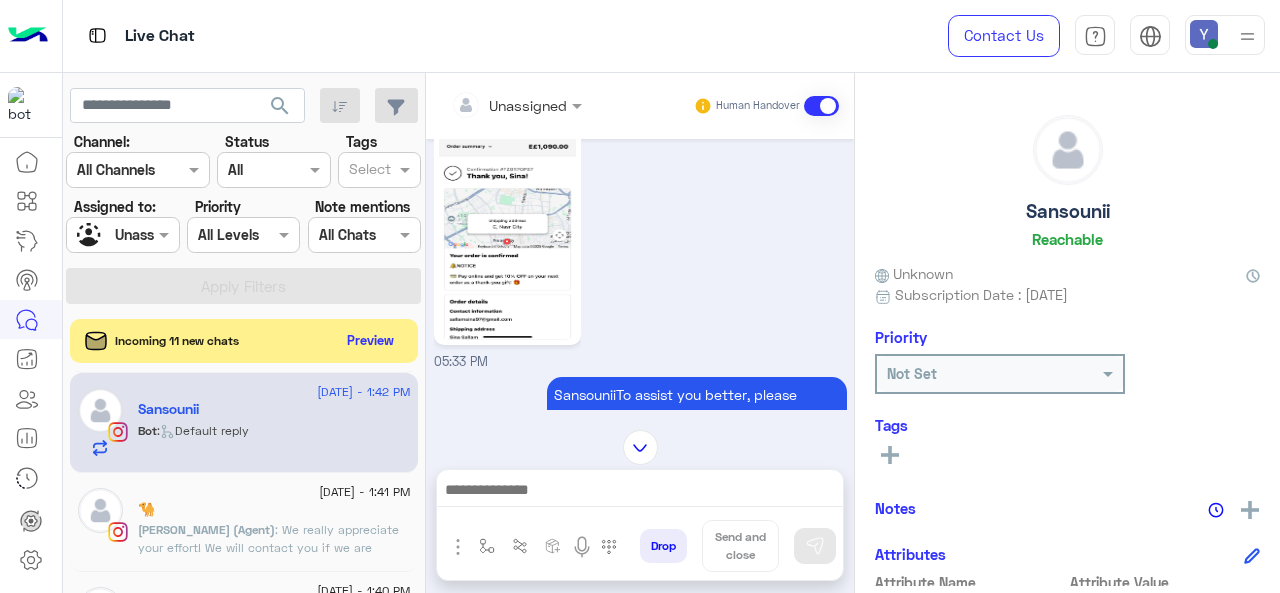 scroll, scrollTop: 429, scrollLeft: 0, axis: vertical 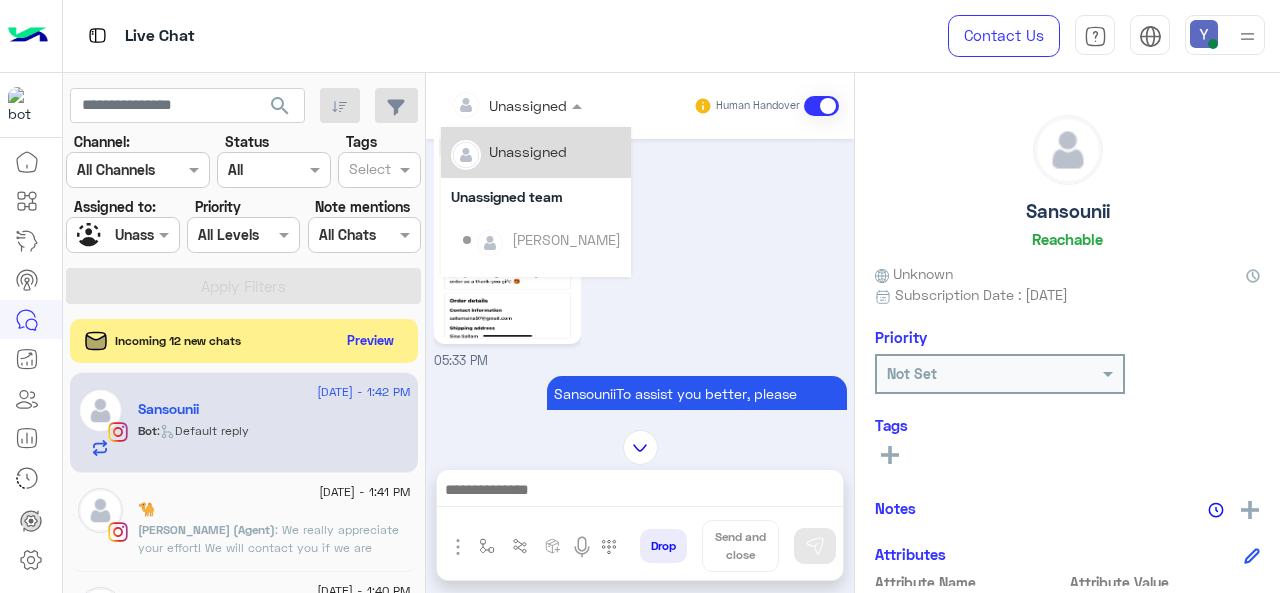 click at bounding box center (579, 105) 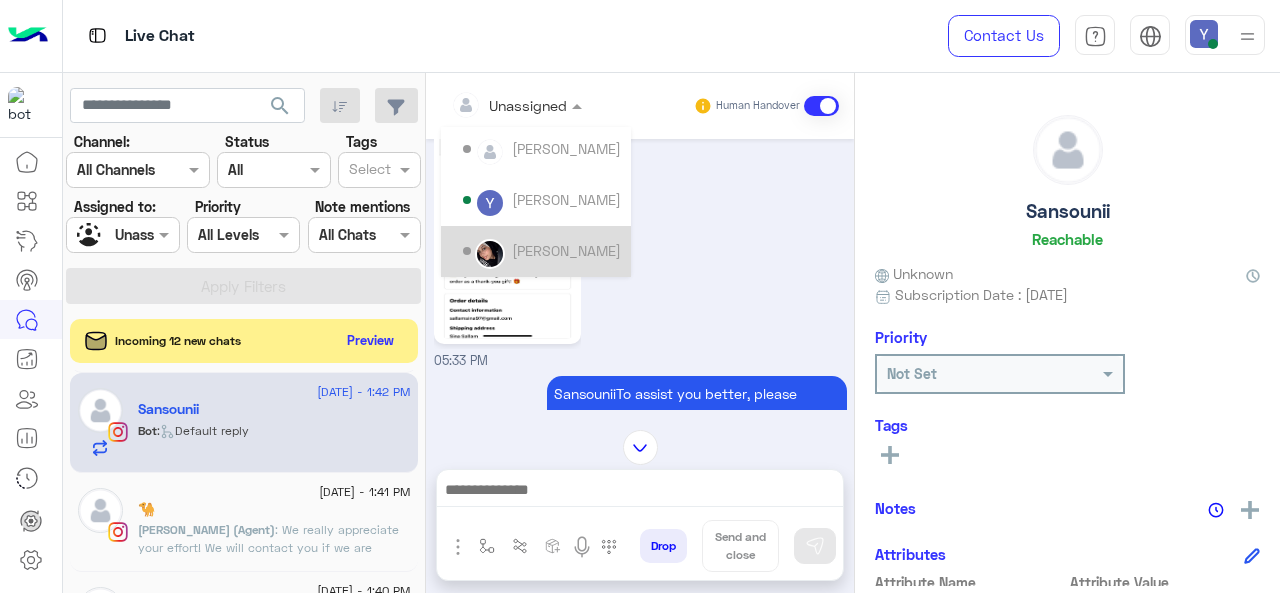 scroll, scrollTop: 112, scrollLeft: 0, axis: vertical 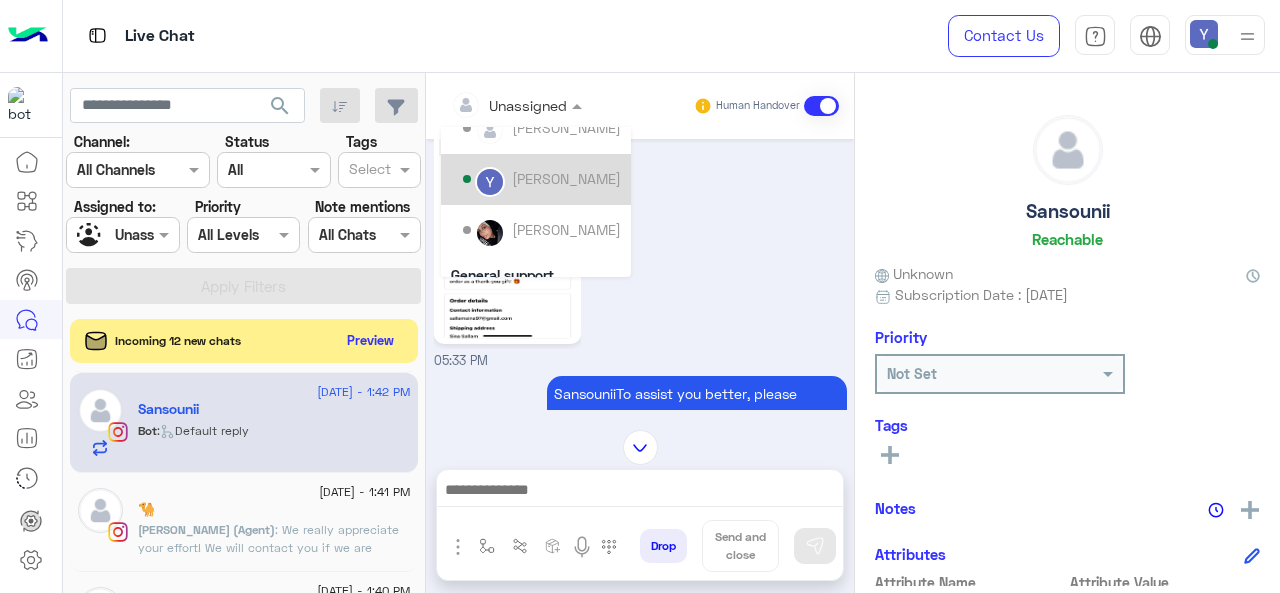 click on "[PERSON_NAME]" at bounding box center (566, 178) 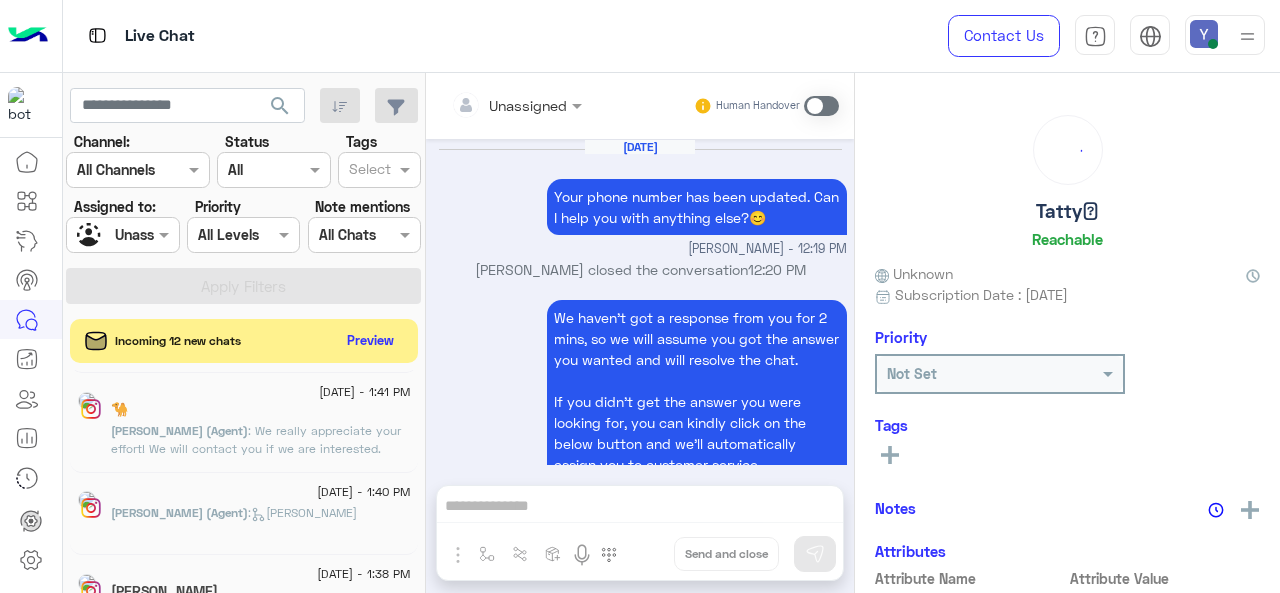 scroll, scrollTop: 790, scrollLeft: 0, axis: vertical 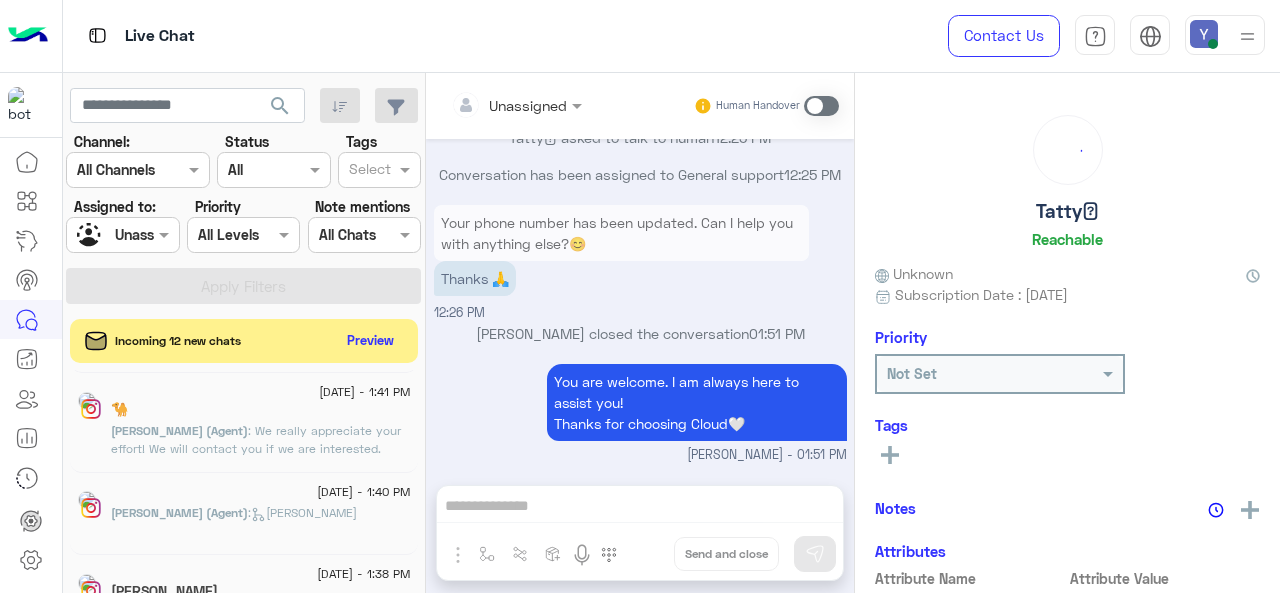 click at bounding box center [122, 234] 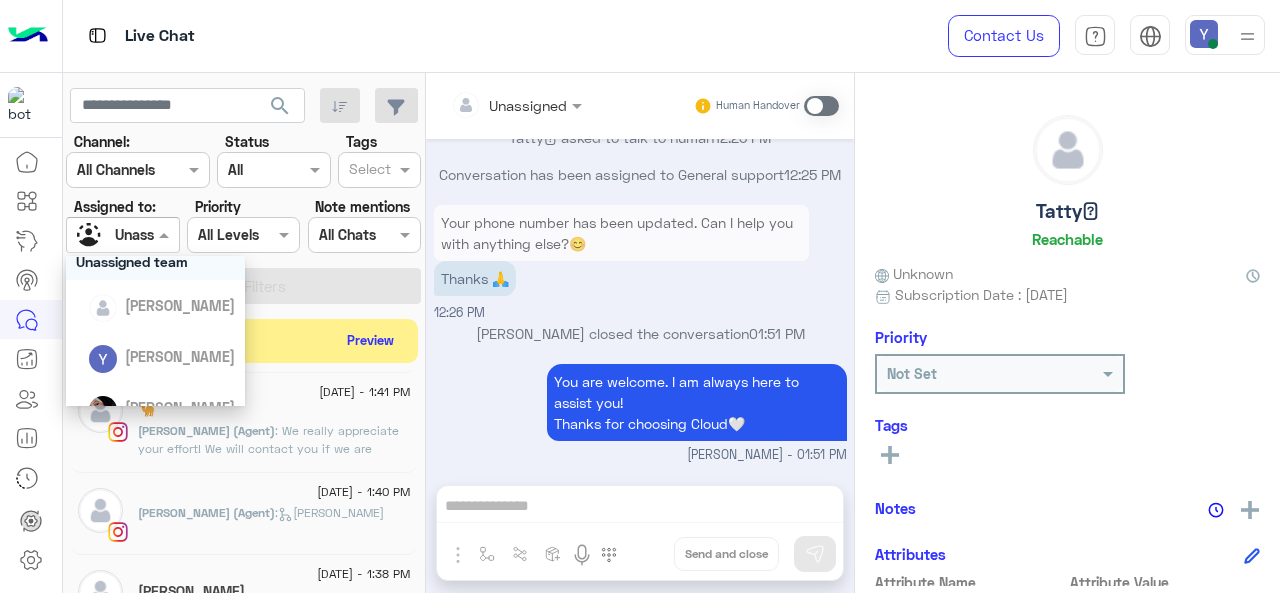 scroll, scrollTop: 103, scrollLeft: 0, axis: vertical 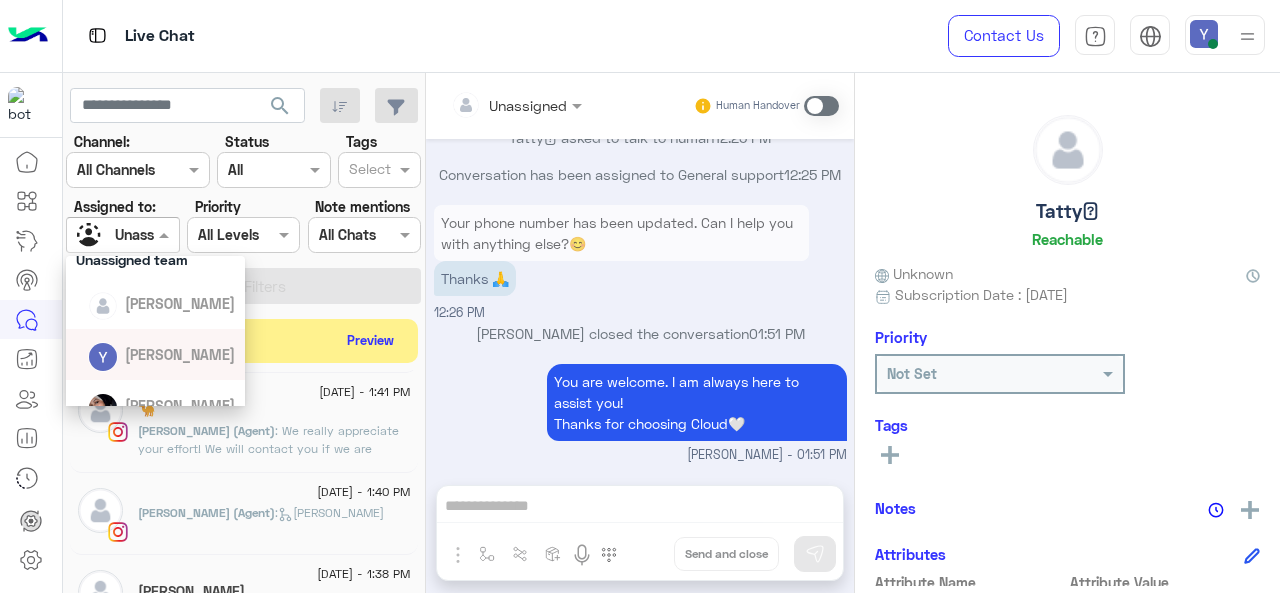 click on "[PERSON_NAME]" at bounding box center (180, 354) 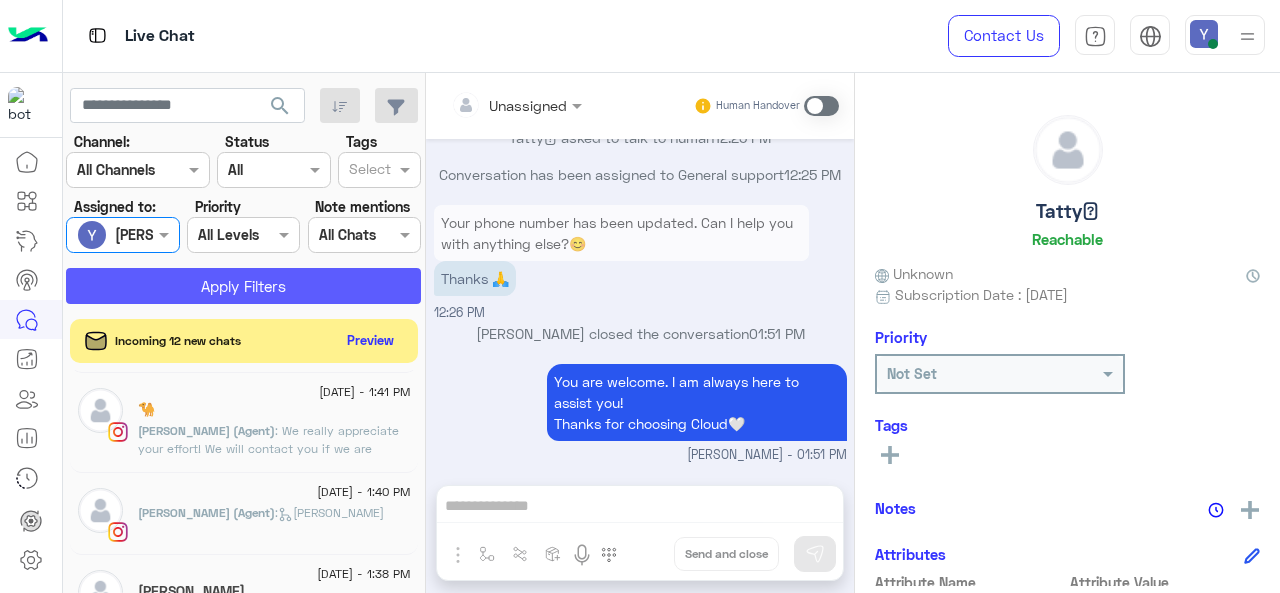 click on "Apply Filters" 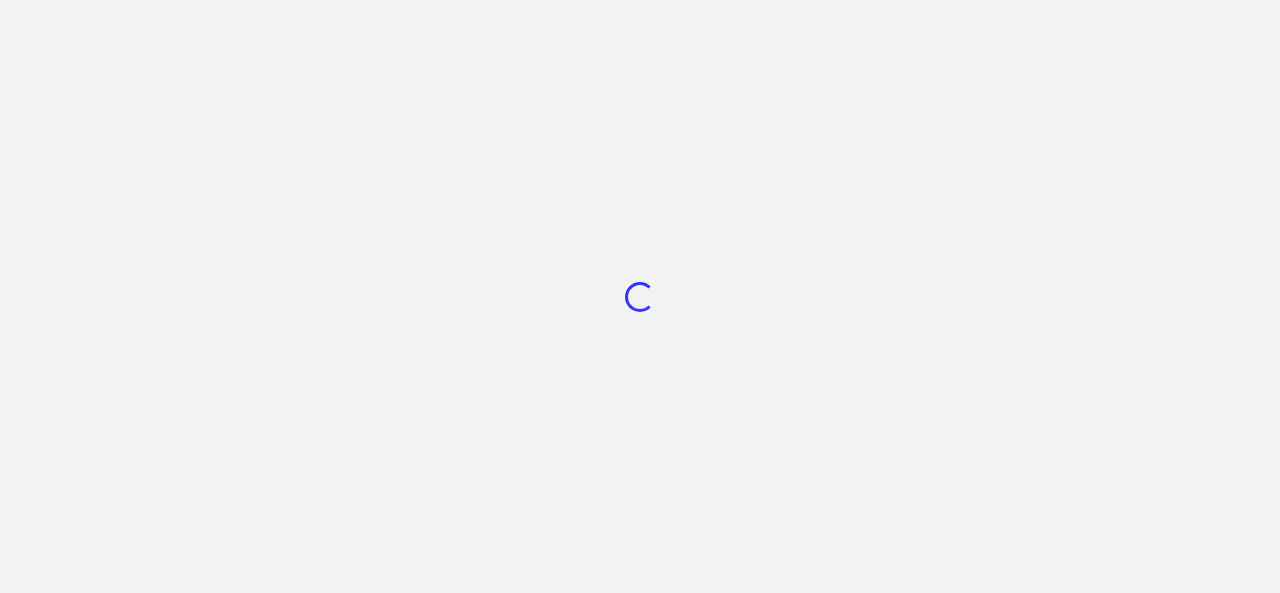 scroll, scrollTop: 0, scrollLeft: 0, axis: both 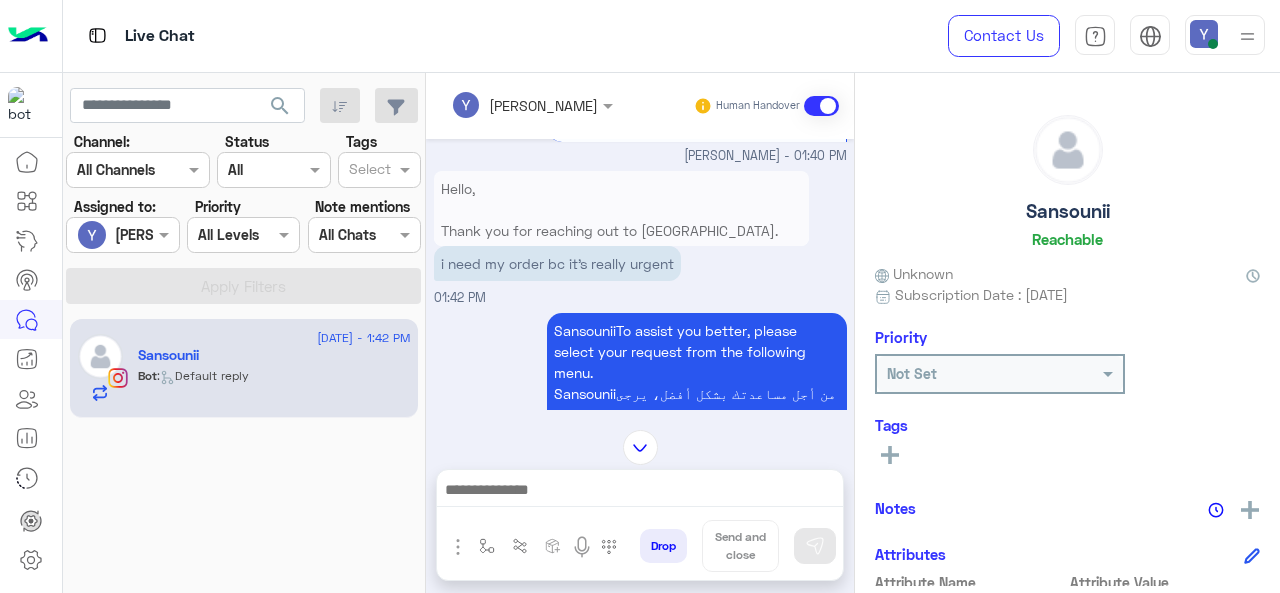 click on "Hello, Thank you for reaching out to [GEOGRAPHIC_DATA]. Unfortunately, we are unable to edit your order from our end. Given the high traffic on purchases at the moment, we cannot guarantee the availability of the items and sizes you want. What we can do is cancel your current order, allowing you to place a new one. If you would like us to proceed with the cancellation, please confirm and send us your order number and we’ll take care of it right away. Thank you for your understanding!  Best Regards." at bounding box center [621, 346] 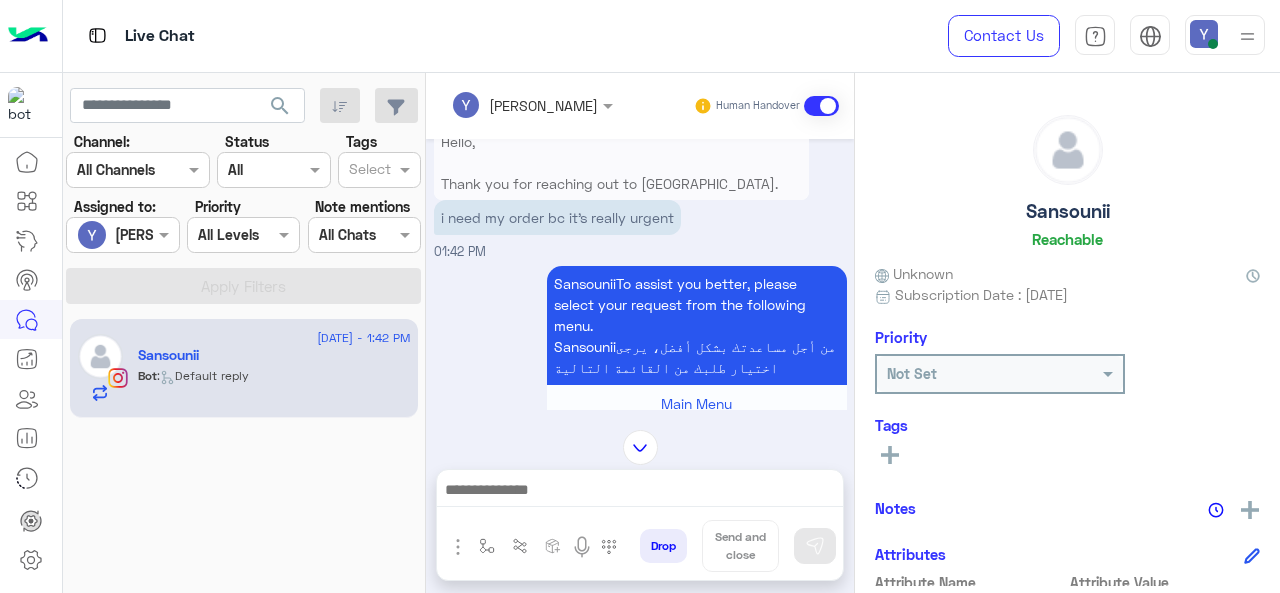 scroll, scrollTop: 942, scrollLeft: 0, axis: vertical 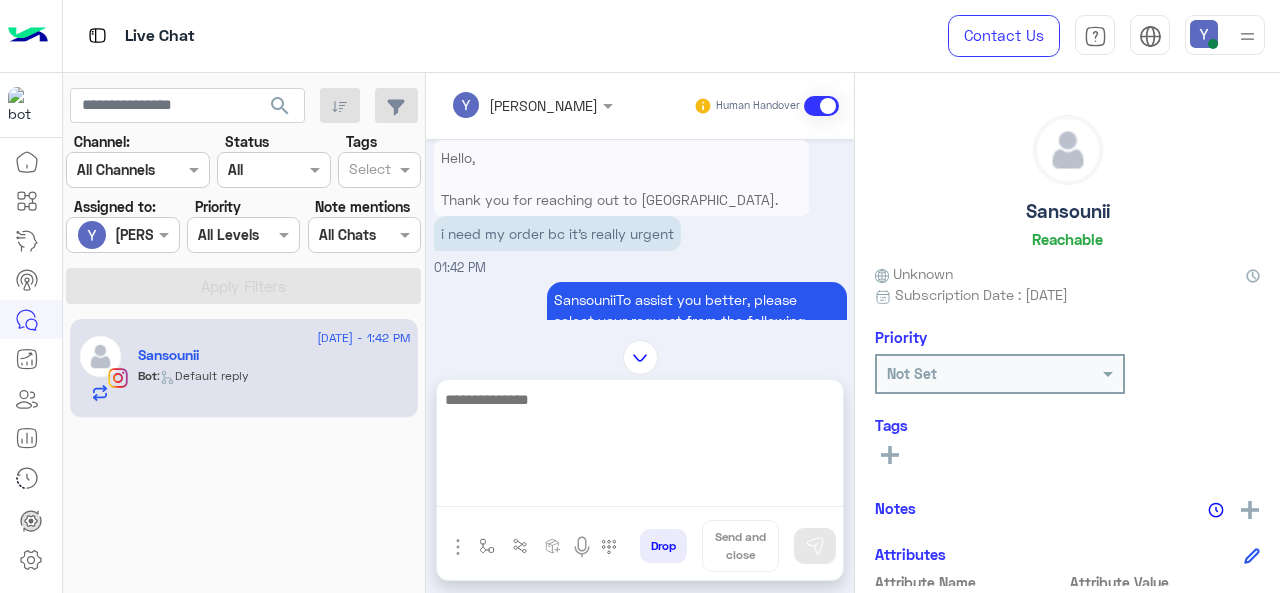 click at bounding box center (640, 447) 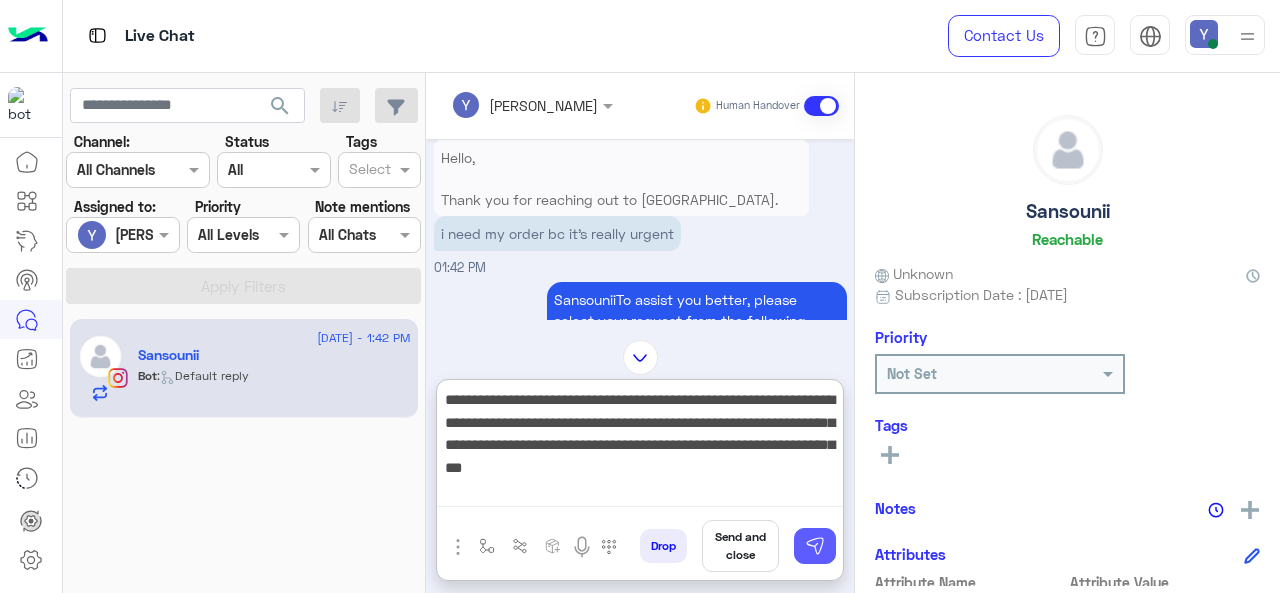 type on "**********" 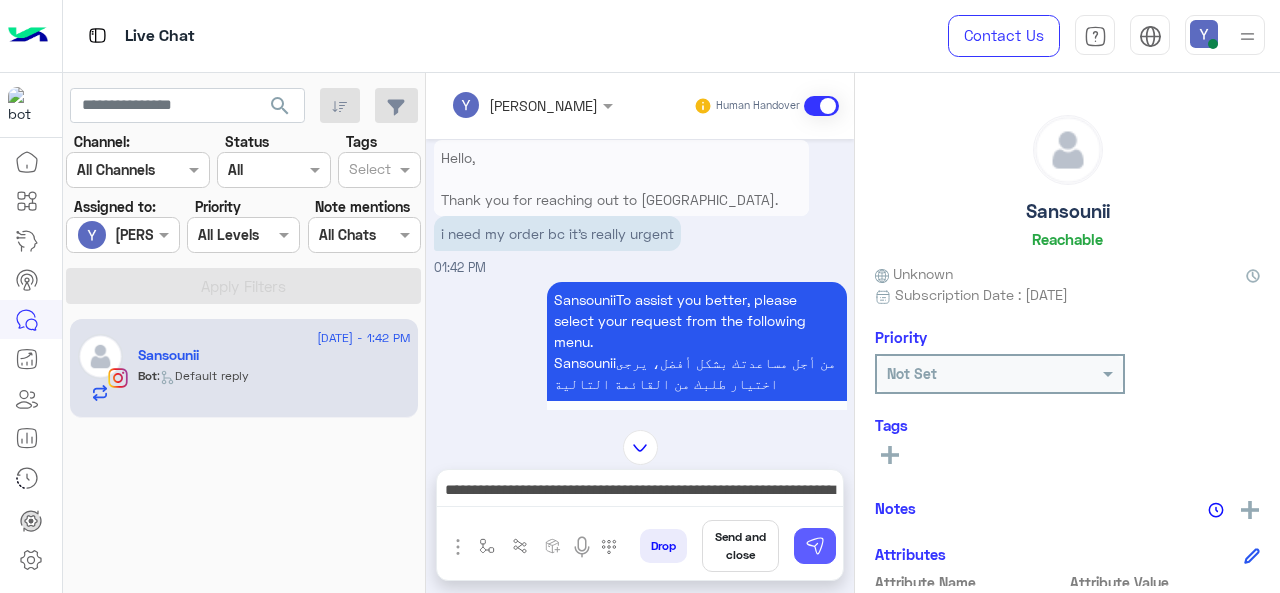 click at bounding box center (815, 546) 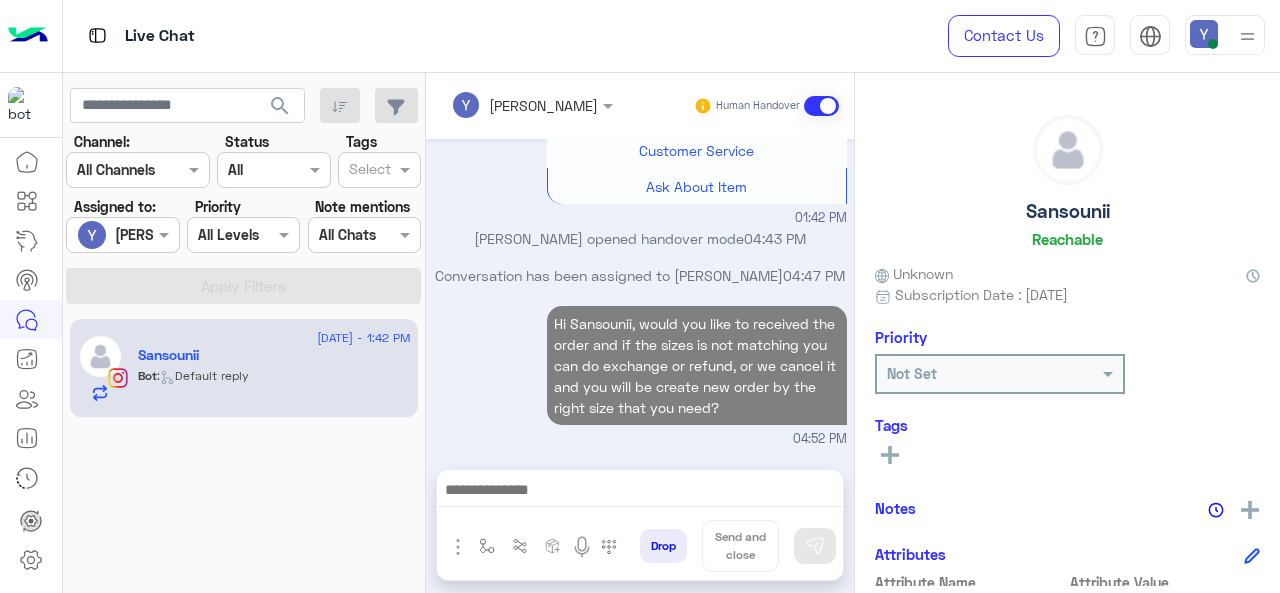 scroll, scrollTop: 1302, scrollLeft: 0, axis: vertical 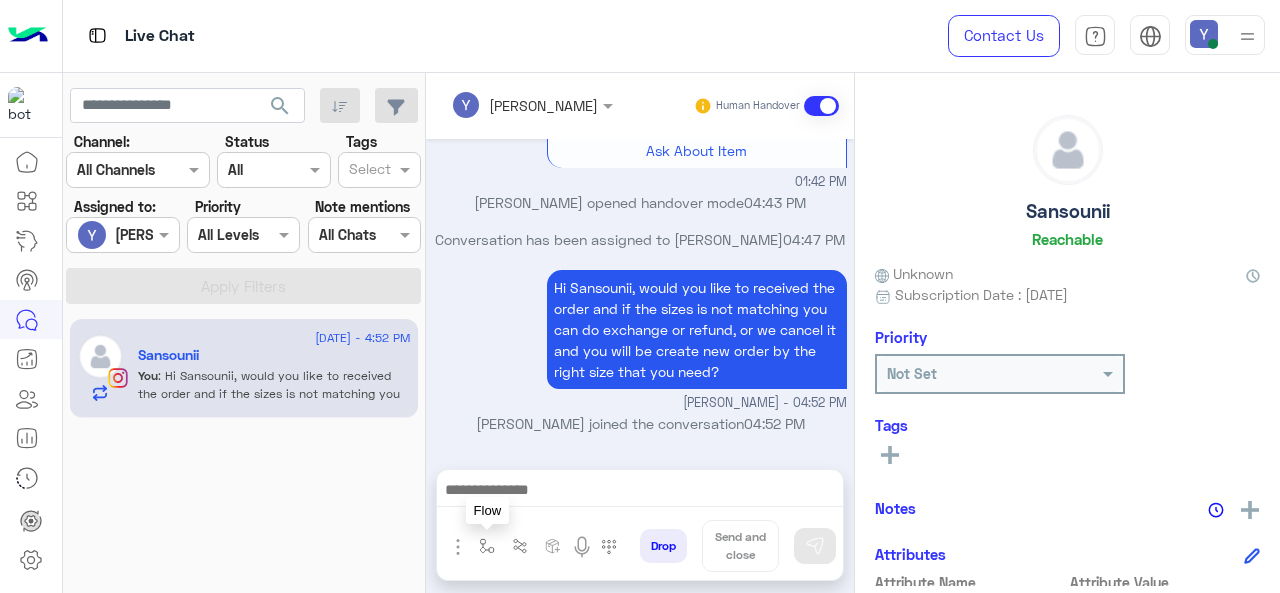 click at bounding box center [487, 546] 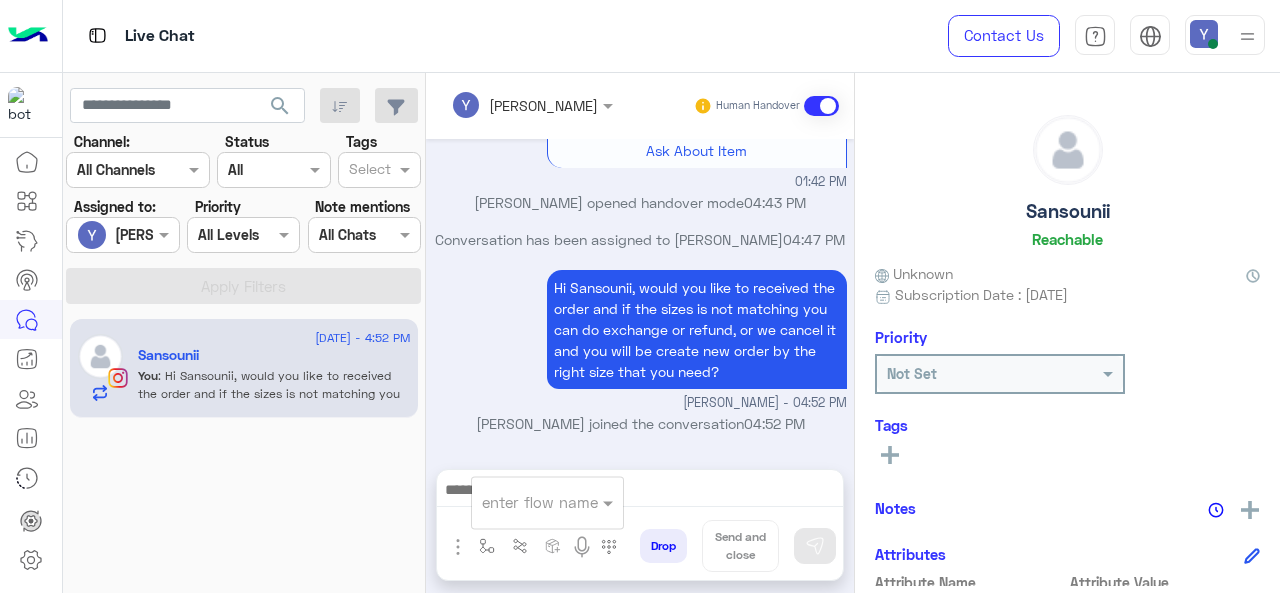 click at bounding box center [523, 502] 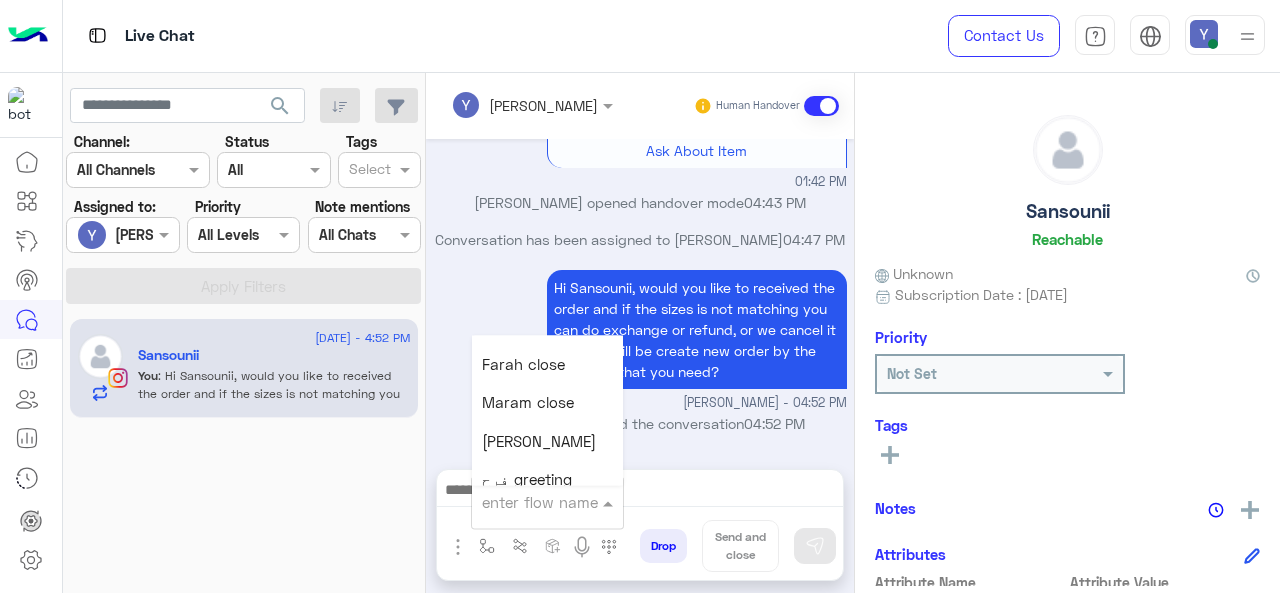 scroll, scrollTop: 2418, scrollLeft: 0, axis: vertical 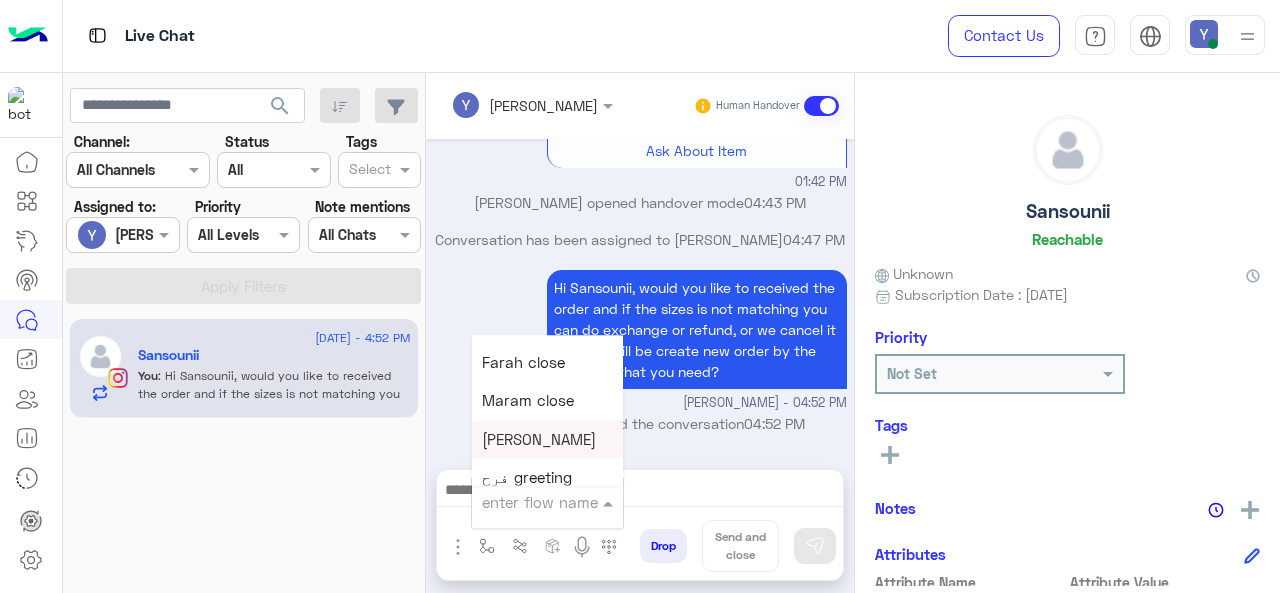 click on "[PERSON_NAME]" at bounding box center (539, 439) 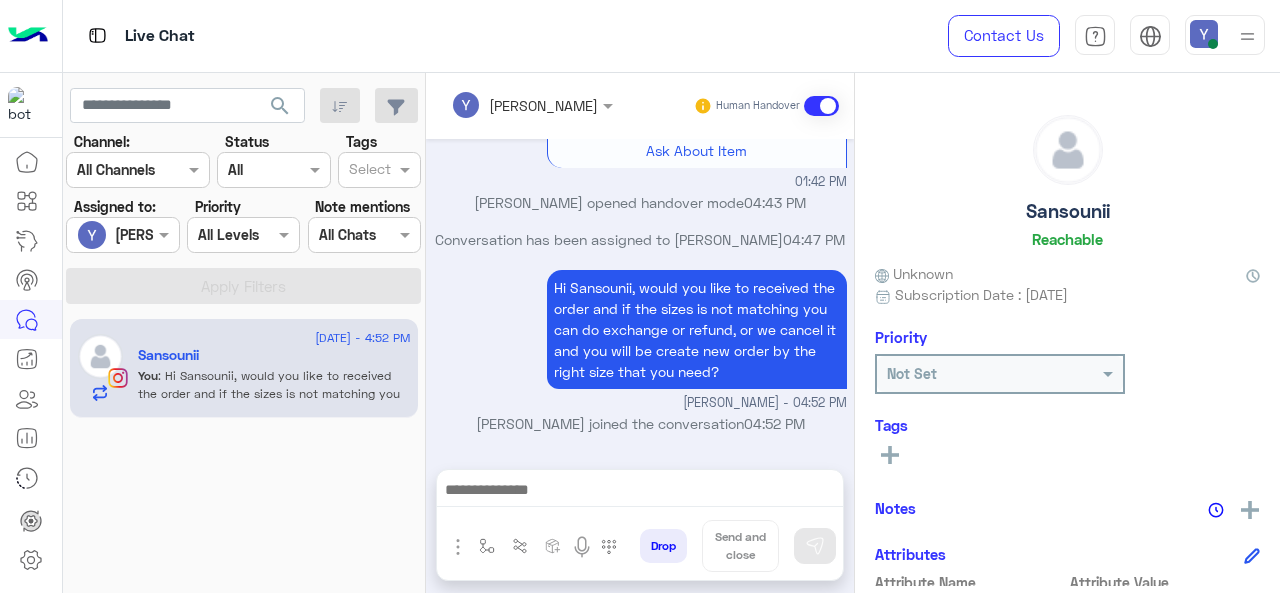 type on "**********" 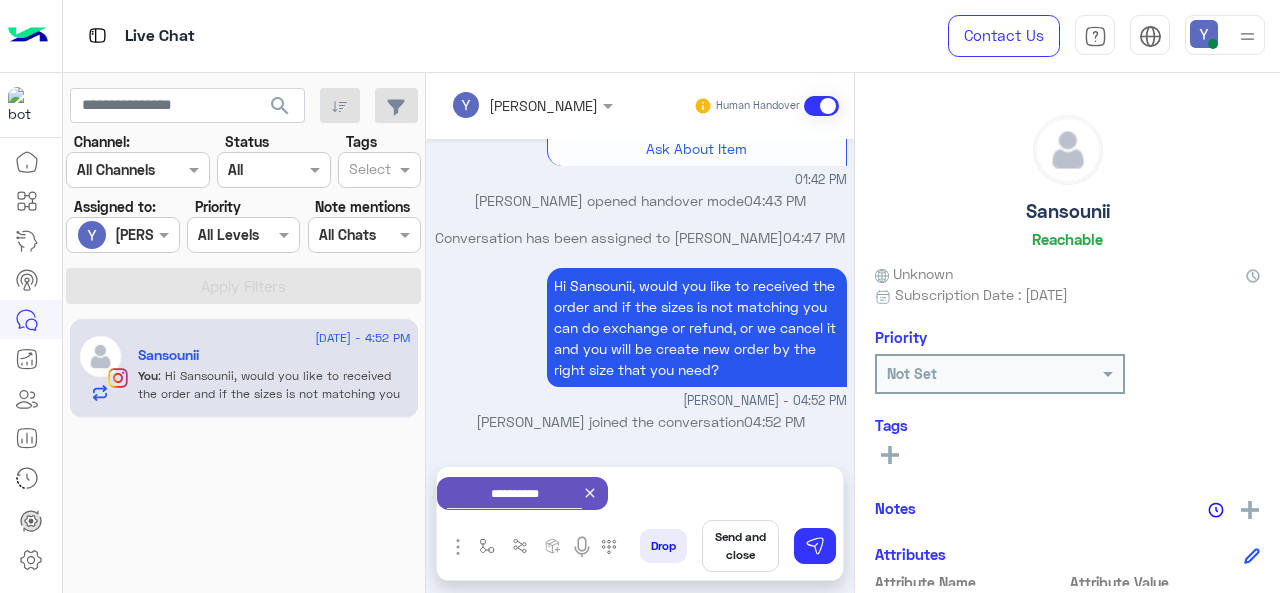 click on "Send and close" at bounding box center (740, 546) 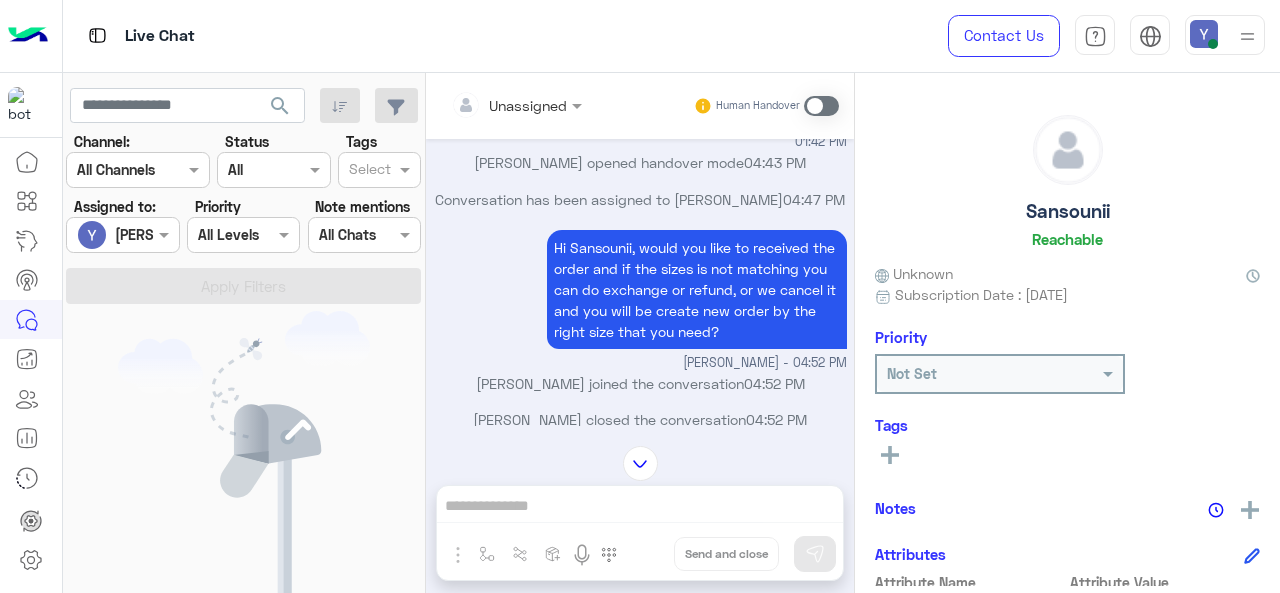 scroll, scrollTop: 1590, scrollLeft: 0, axis: vertical 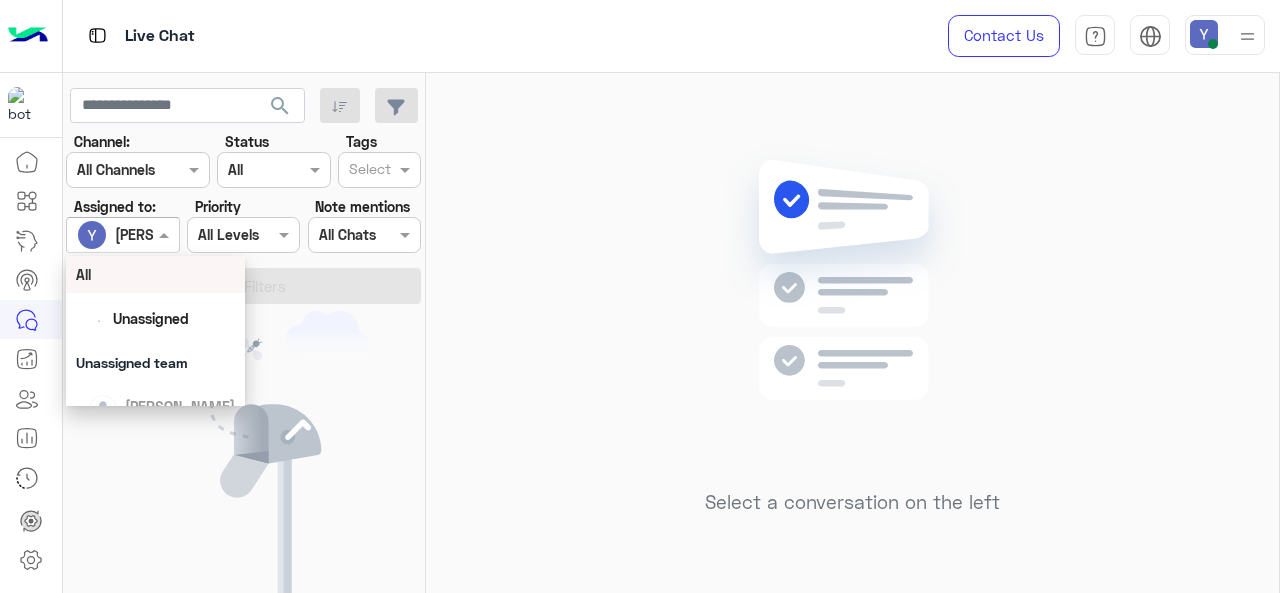 click at bounding box center [122, 234] 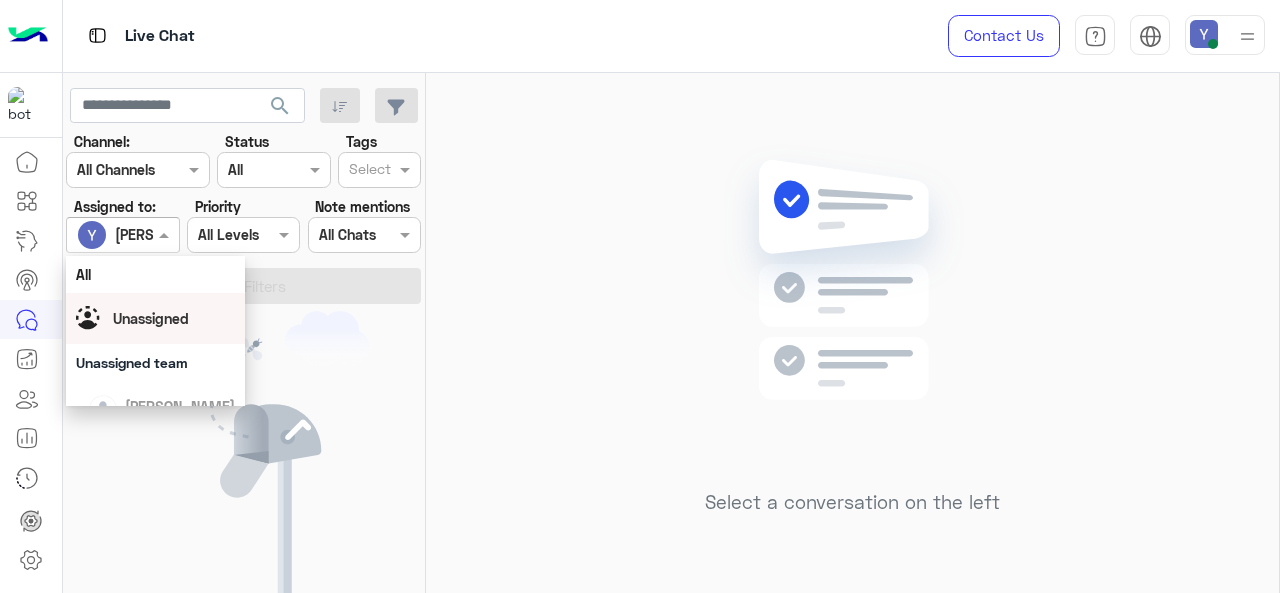 click on "Unassigned" at bounding box center [151, 318] 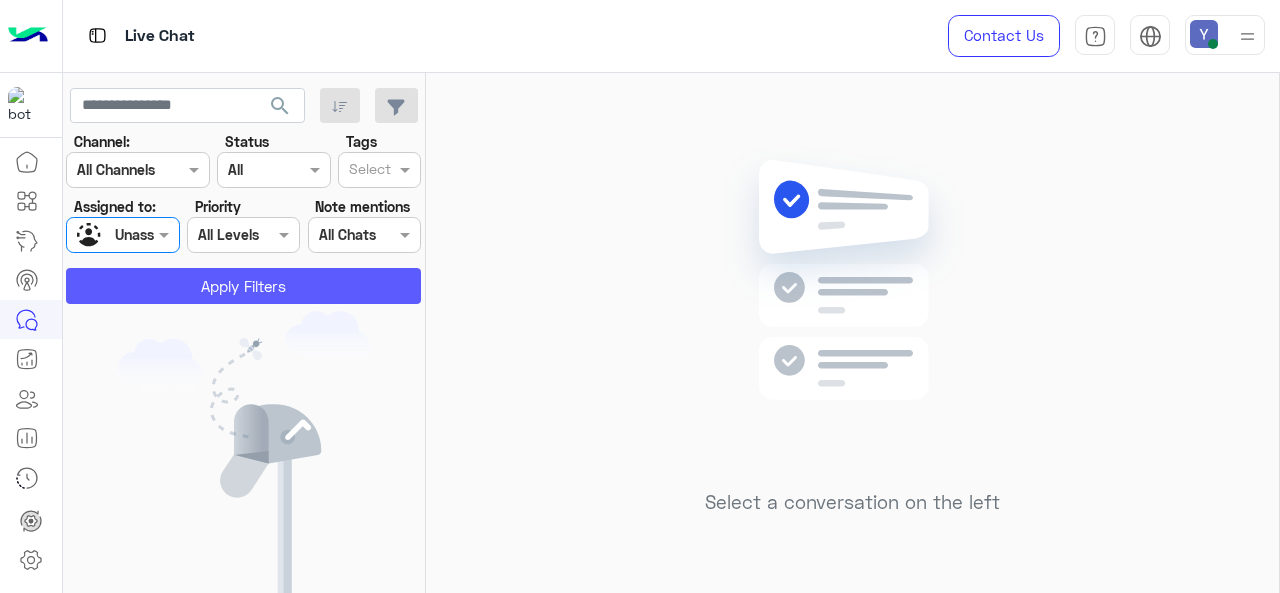 click on "Apply Filters" 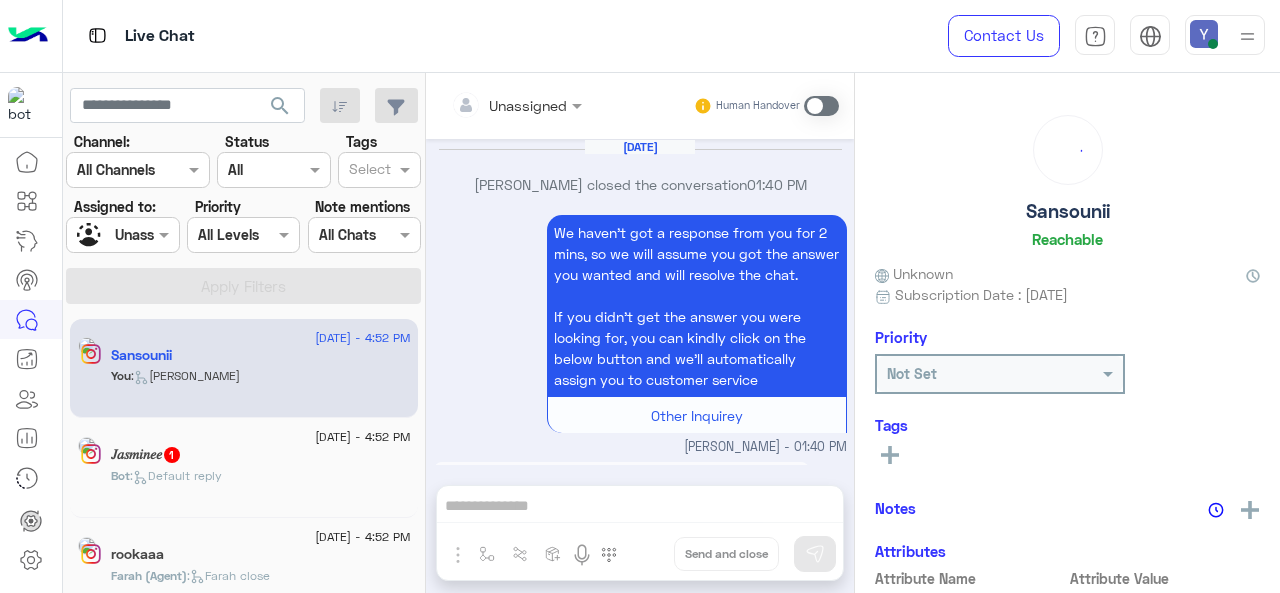 scroll, scrollTop: 992, scrollLeft: 0, axis: vertical 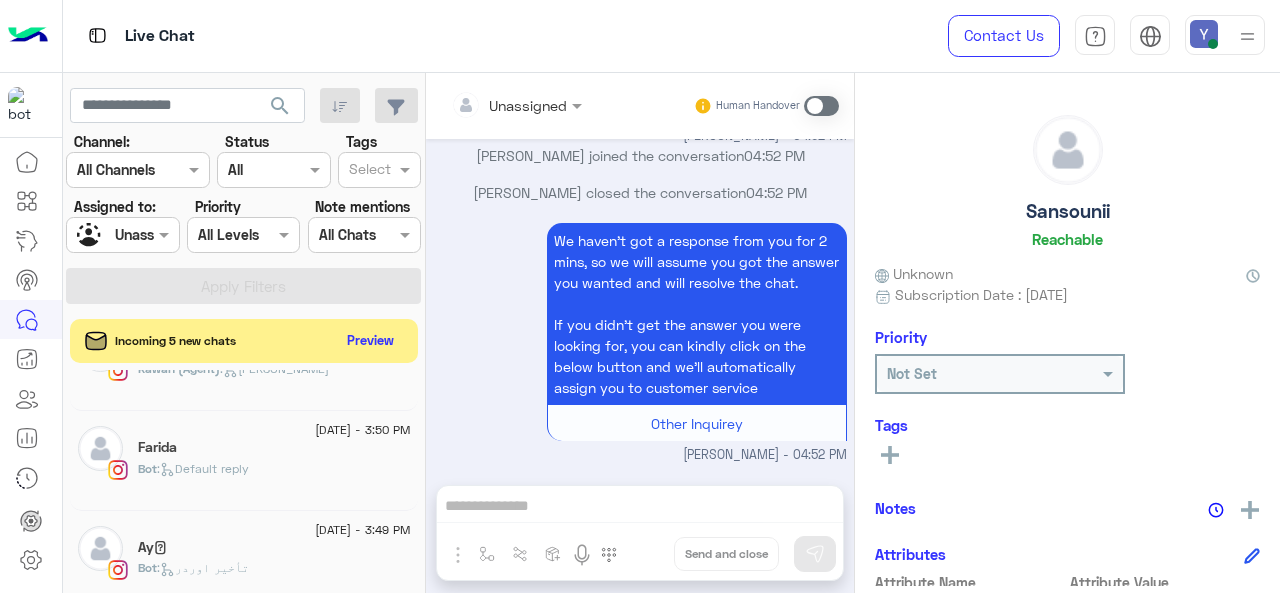 click on "Farida" 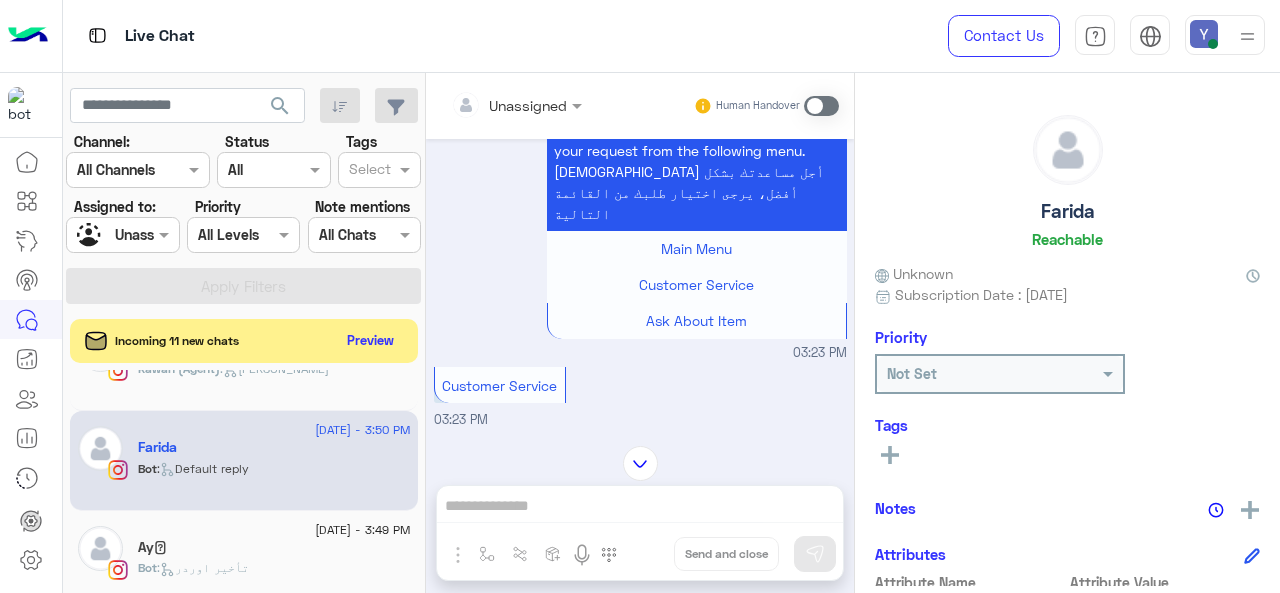 scroll, scrollTop: 1703, scrollLeft: 0, axis: vertical 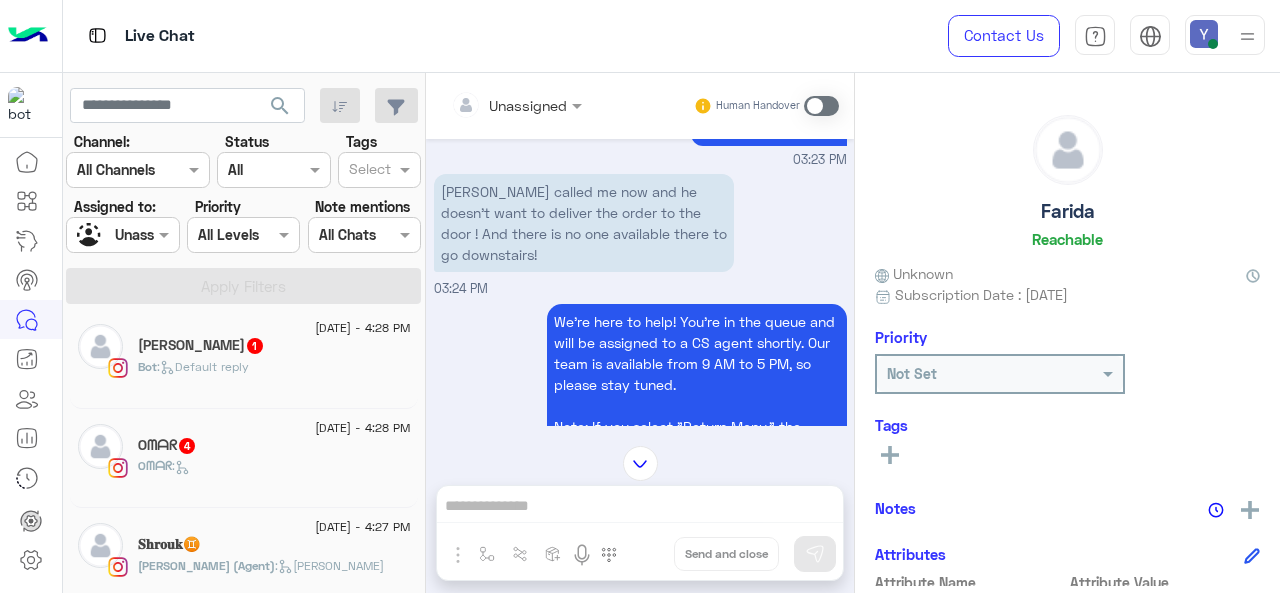 click on ":   Default reply" 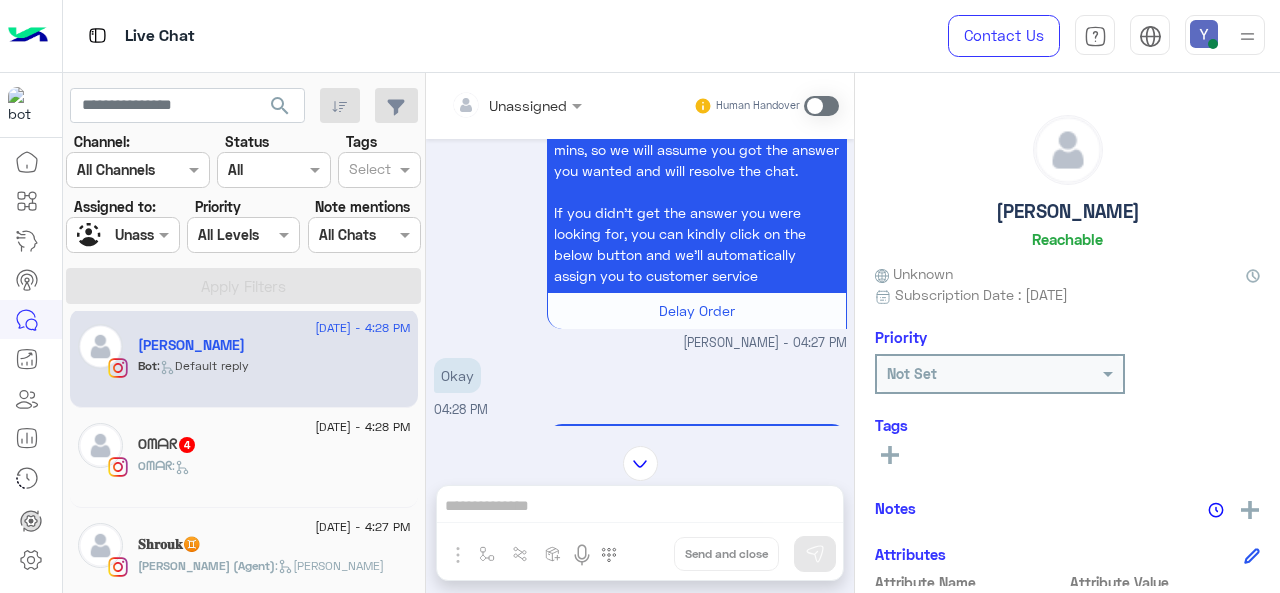 scroll, scrollTop: 2083, scrollLeft: 0, axis: vertical 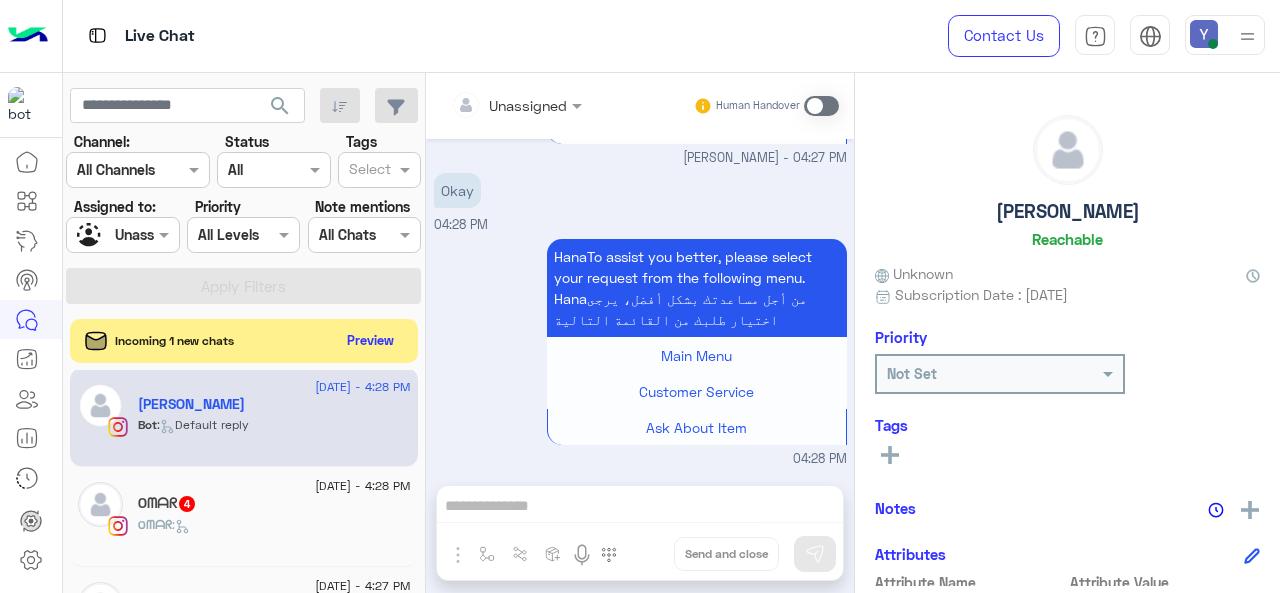 click on "Oᗰᗩᖇ   4" 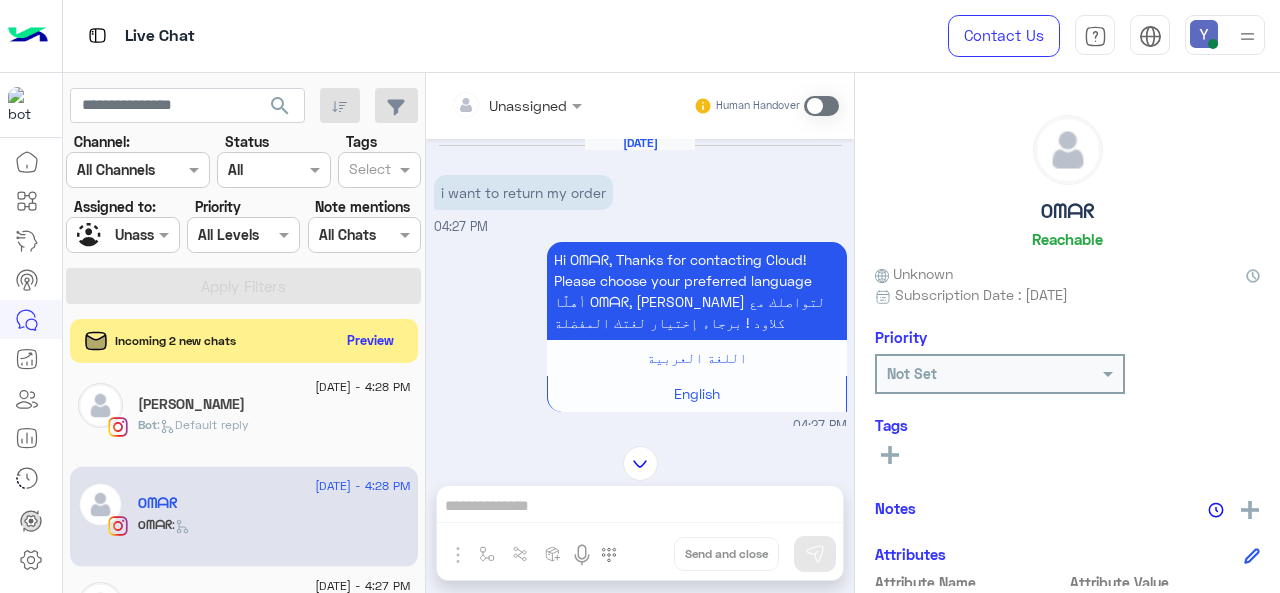 scroll, scrollTop: 0, scrollLeft: 0, axis: both 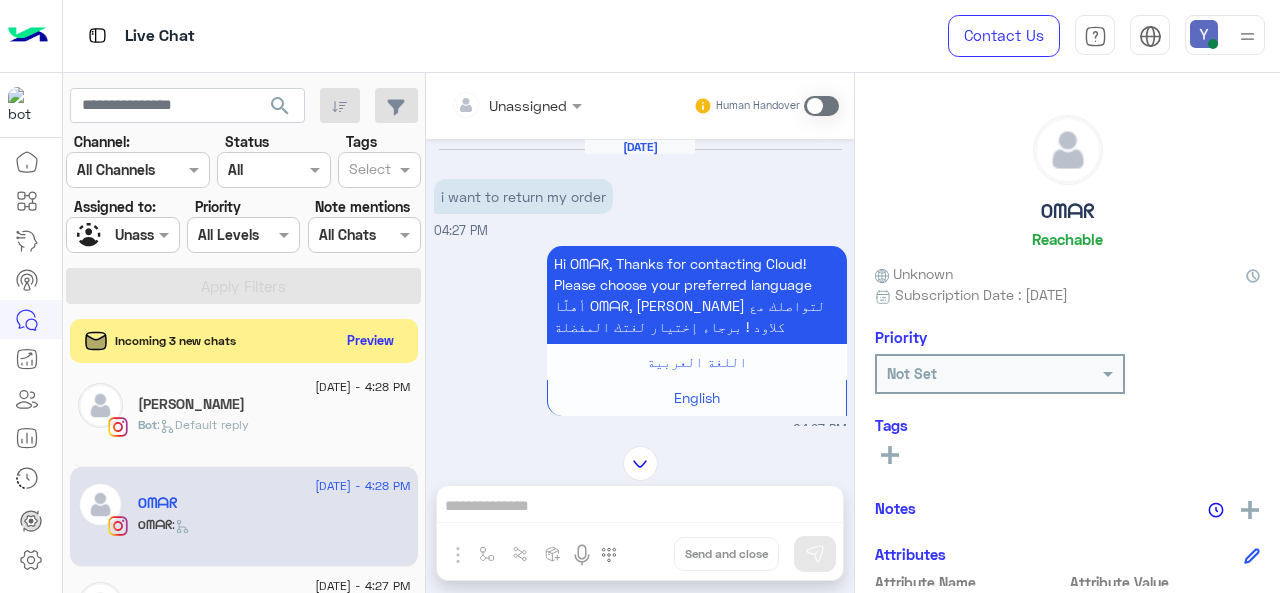 click at bounding box center (821, 106) 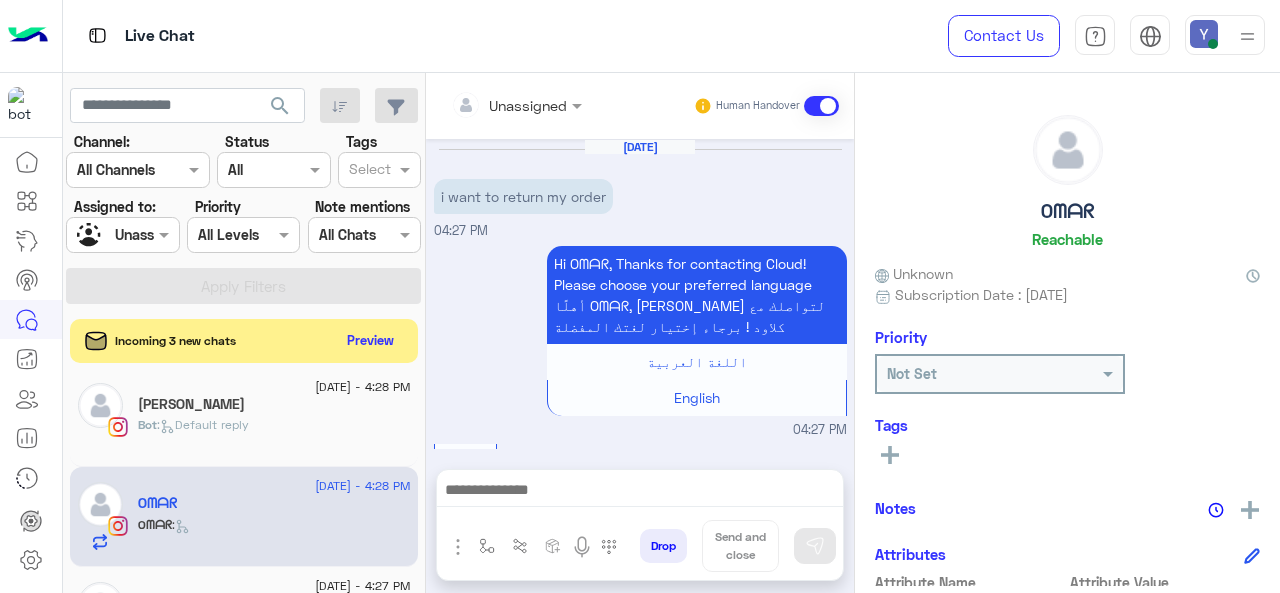 scroll, scrollTop: 896, scrollLeft: 0, axis: vertical 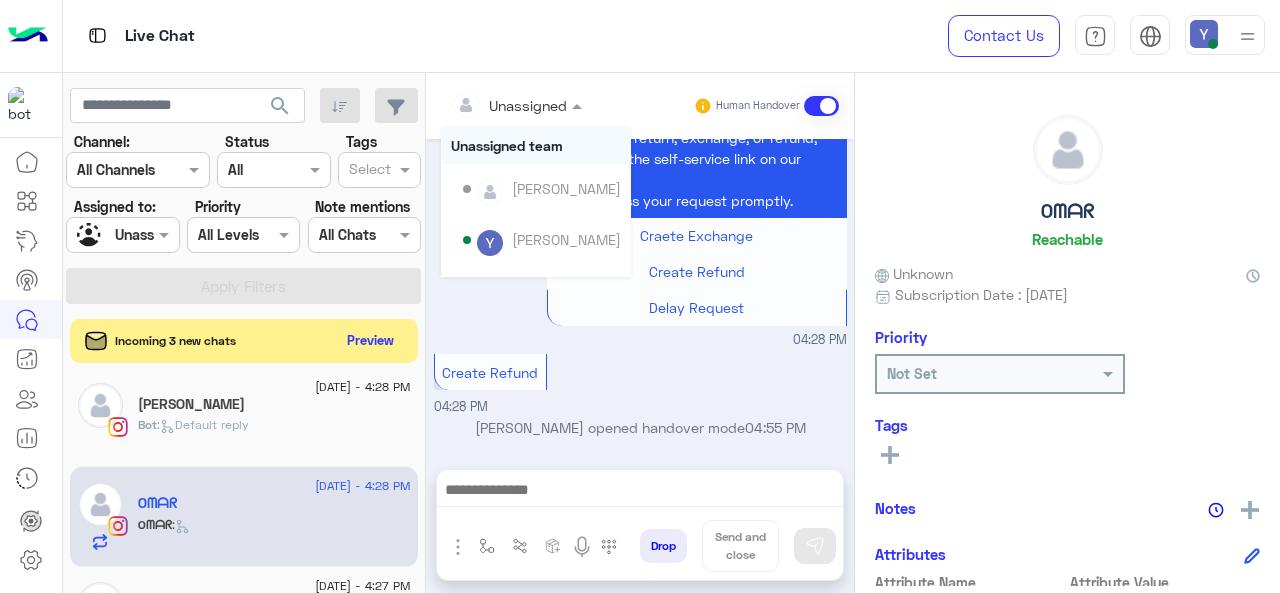 click at bounding box center [579, 105] 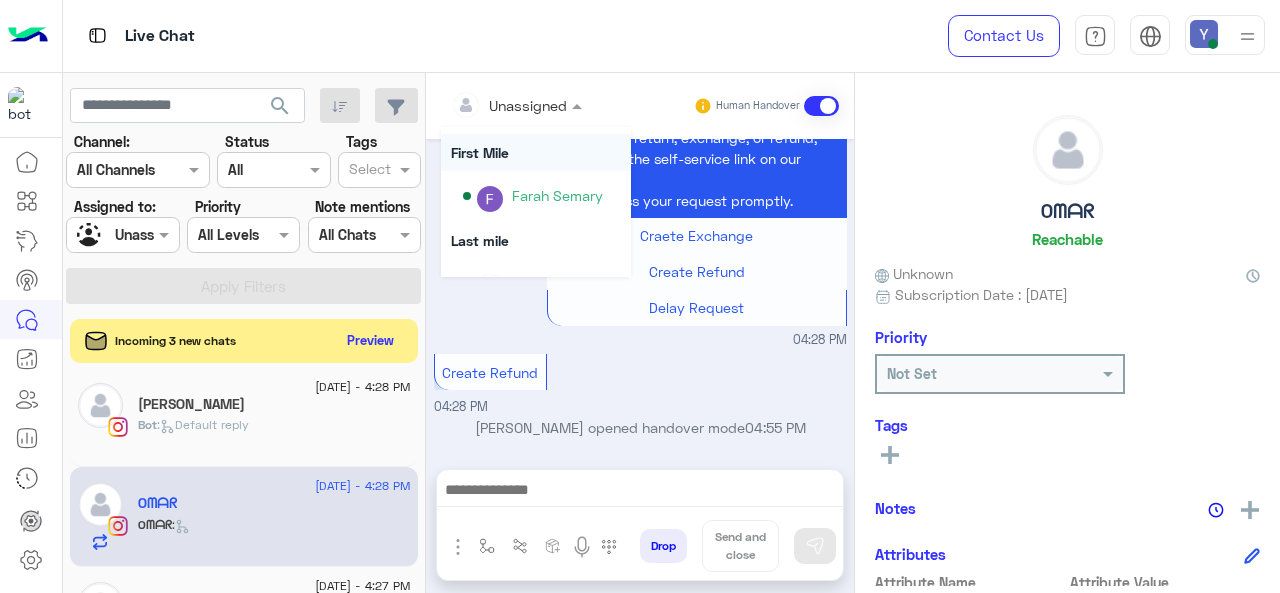 scroll, scrollTop: 329, scrollLeft: 0, axis: vertical 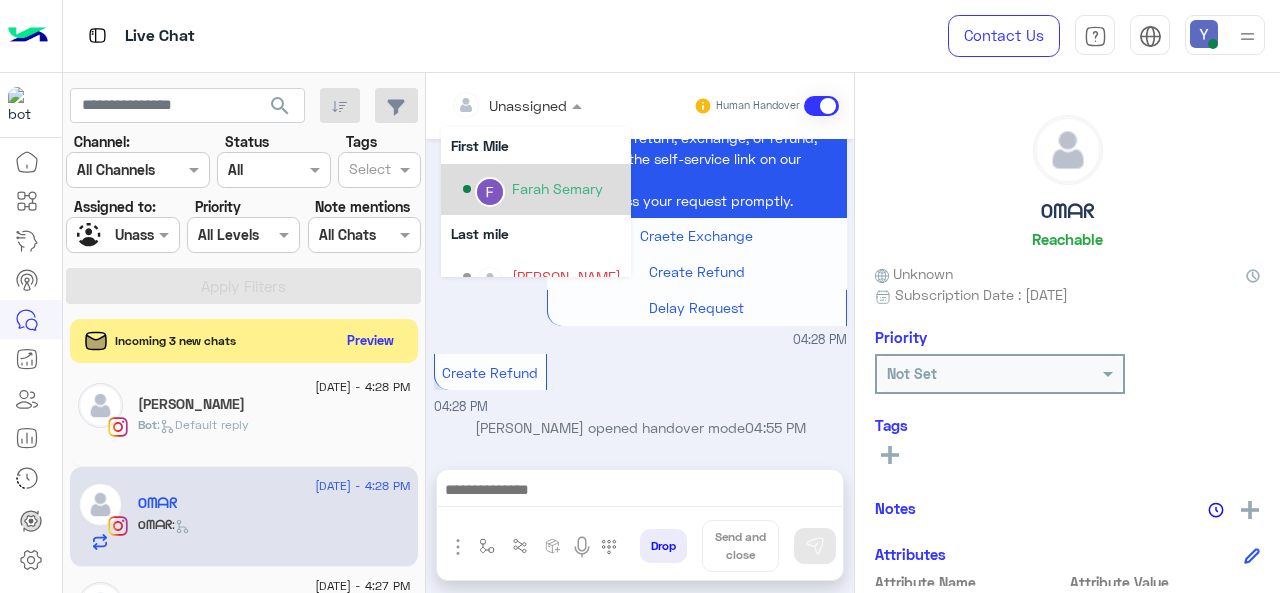click on "Farah Semary" at bounding box center [557, 188] 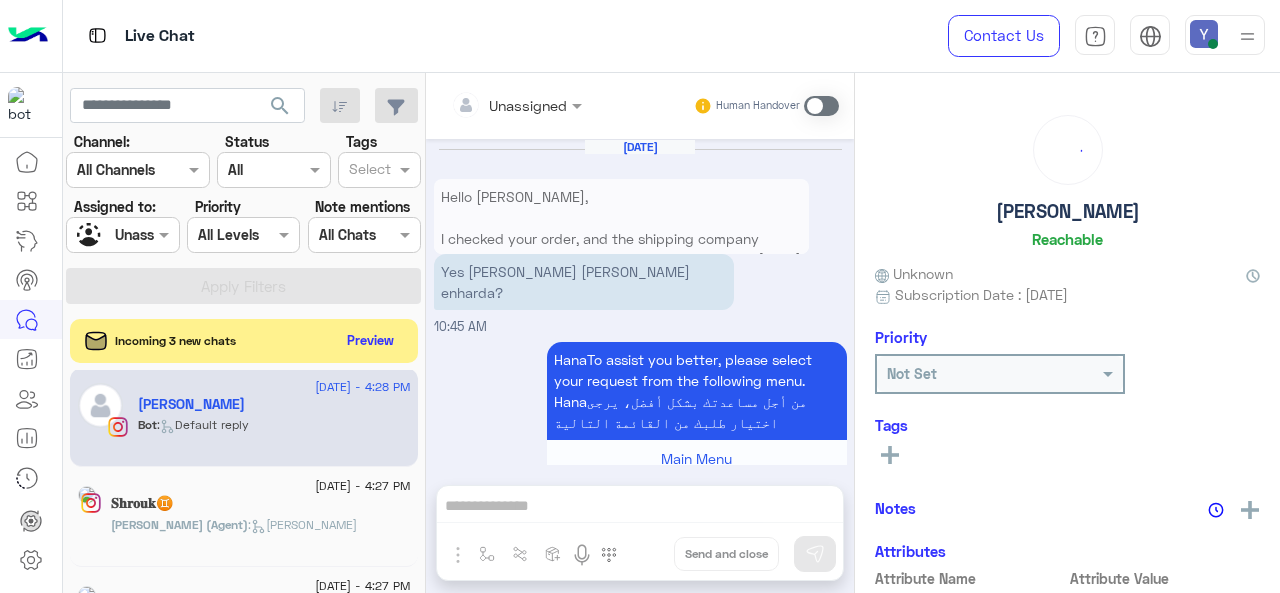 scroll, scrollTop: 904, scrollLeft: 0, axis: vertical 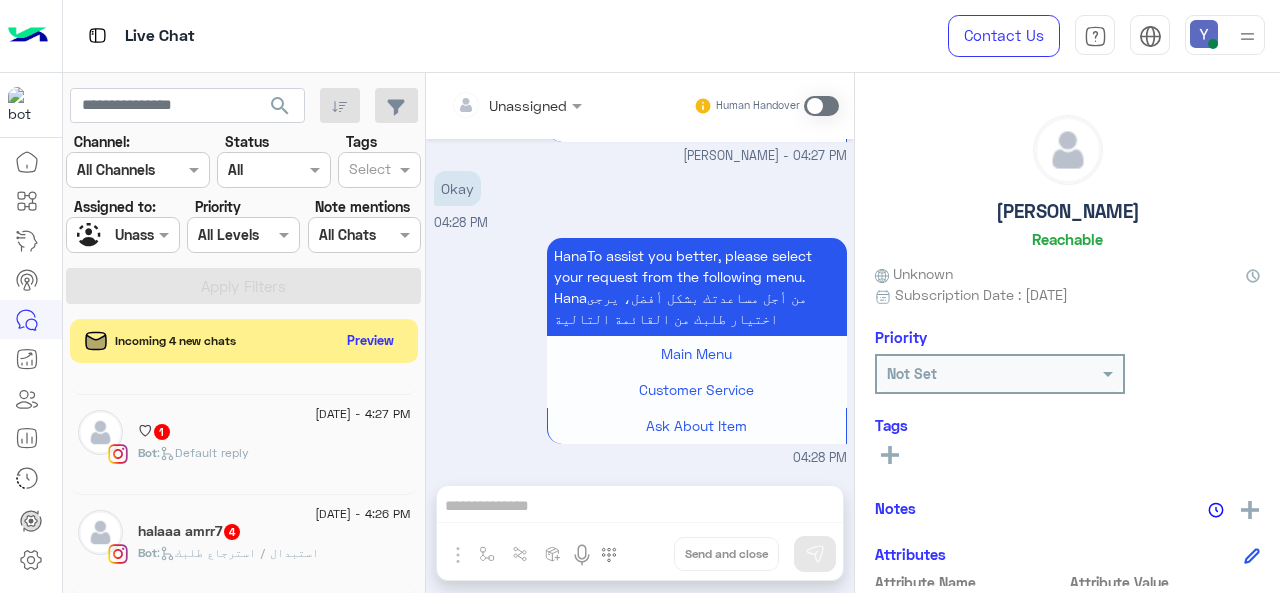 click on "♡   1" 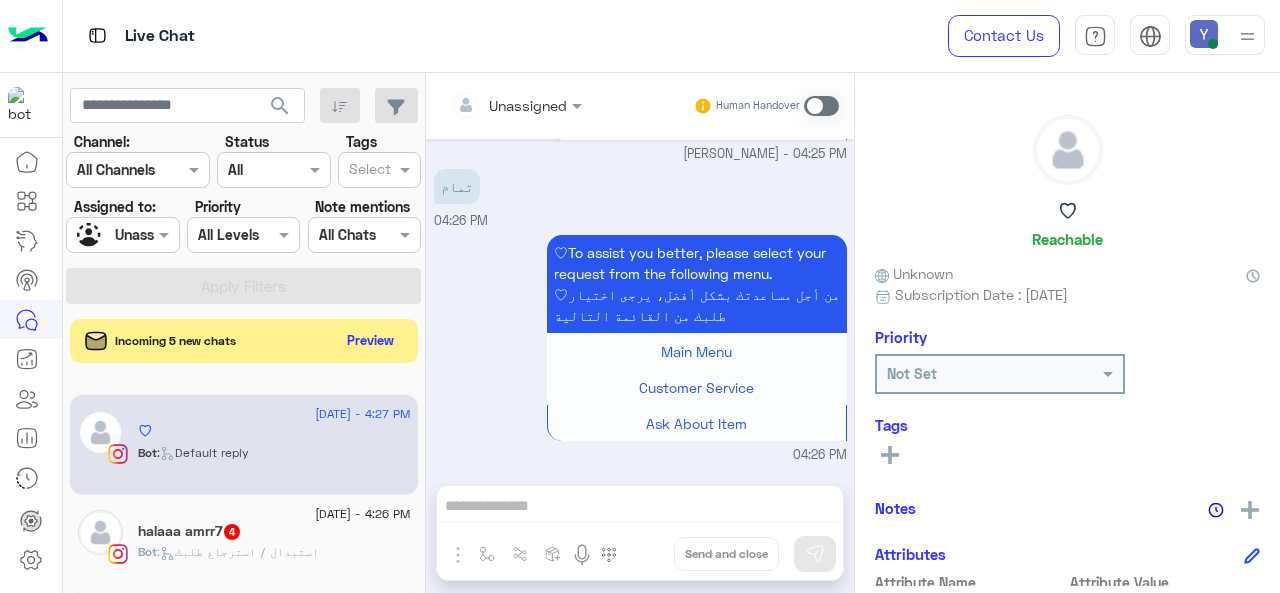 scroll, scrollTop: 870, scrollLeft: 0, axis: vertical 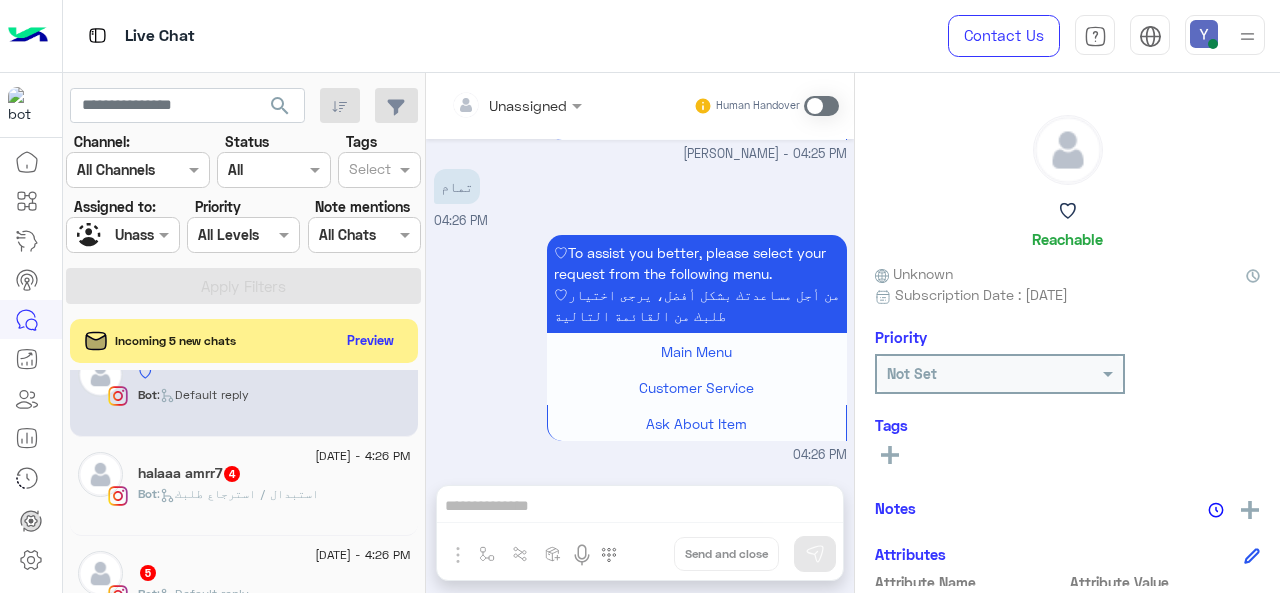 click on "halaaa amrr7  4" 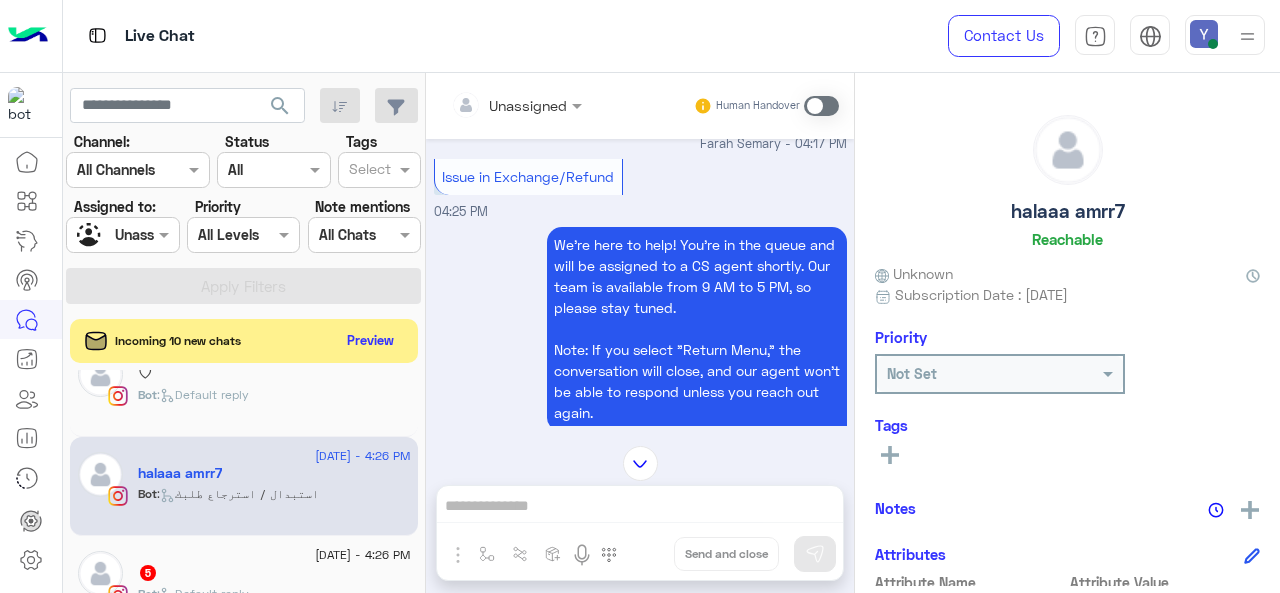 scroll, scrollTop: 1436, scrollLeft: 0, axis: vertical 